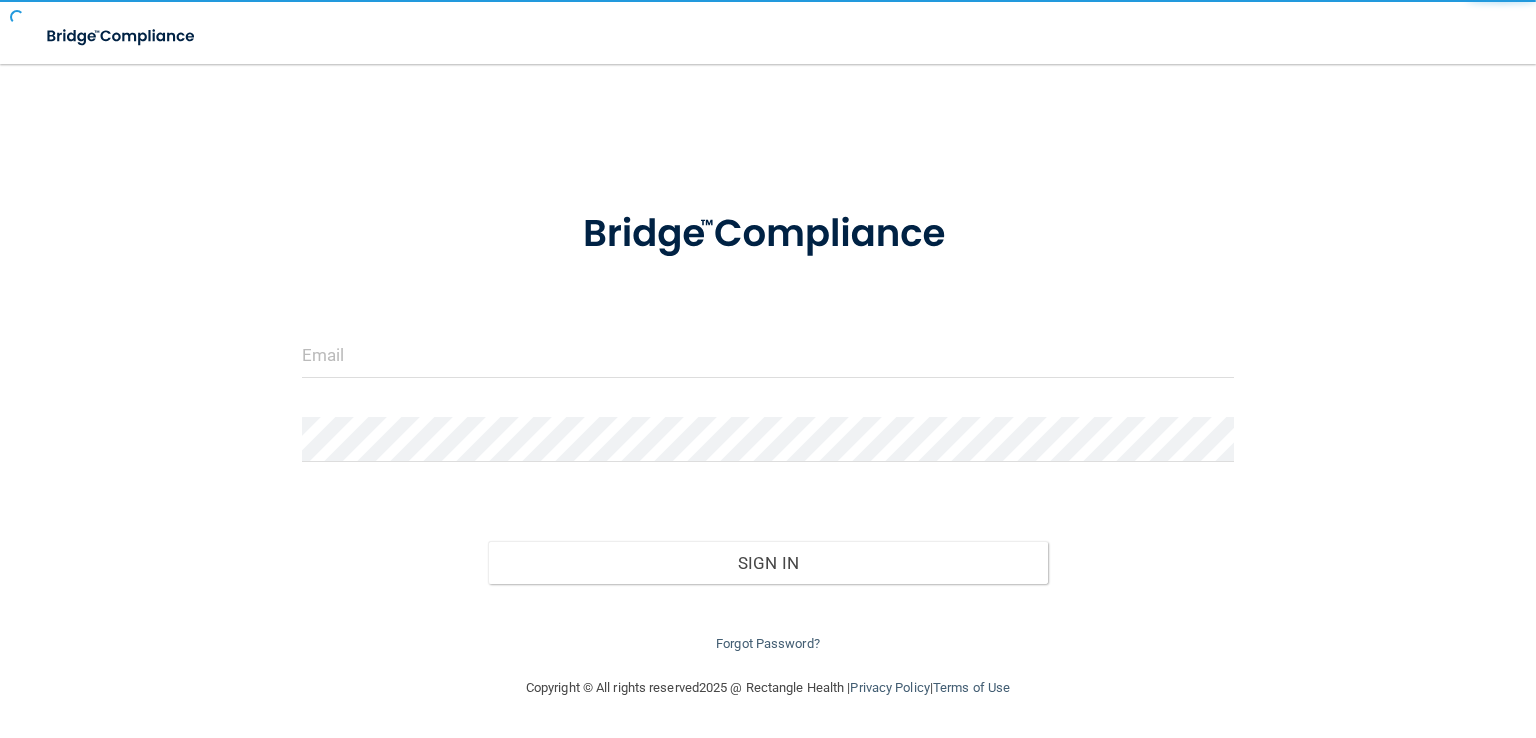 scroll, scrollTop: 0, scrollLeft: 0, axis: both 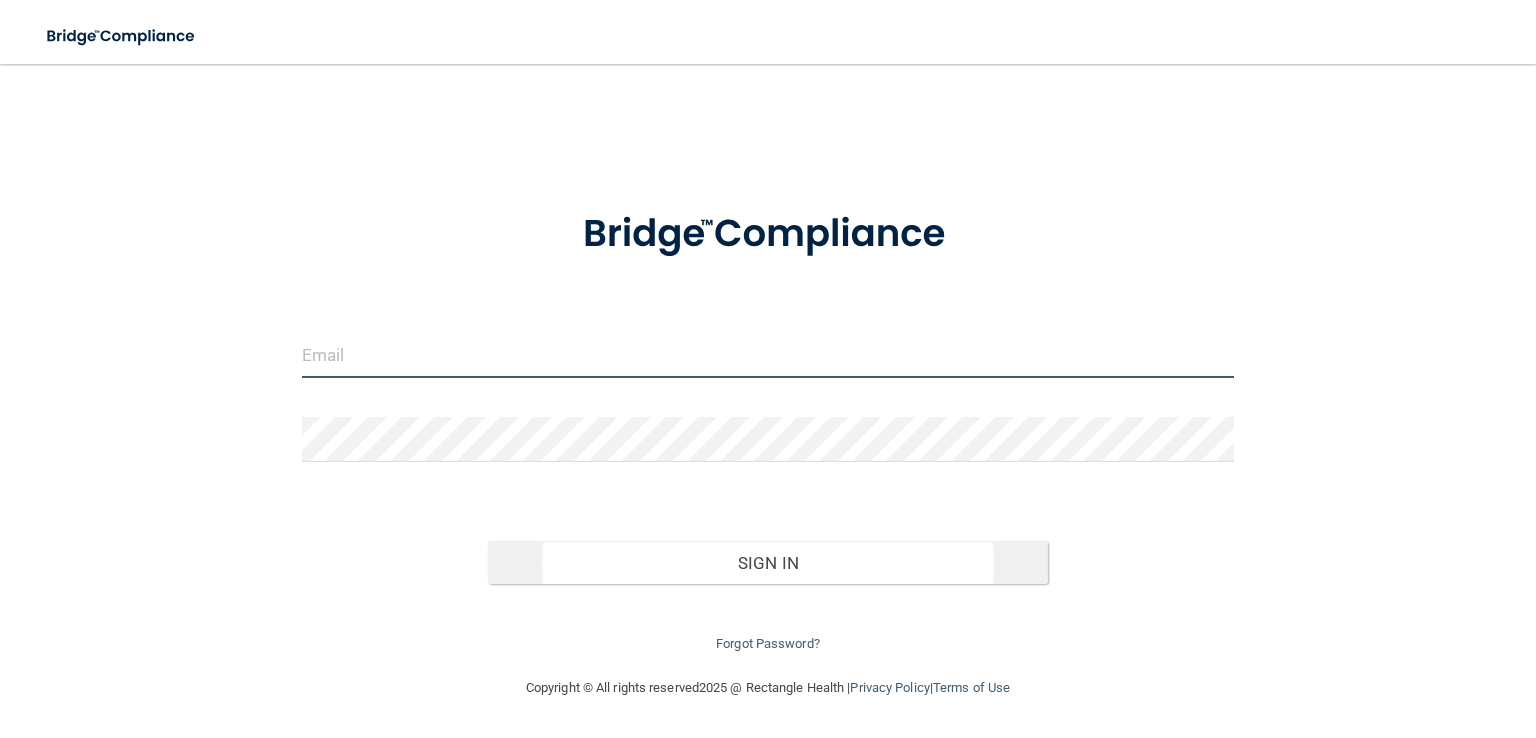 type on "[EMAIL_ADDRESS][DOMAIN_NAME]" 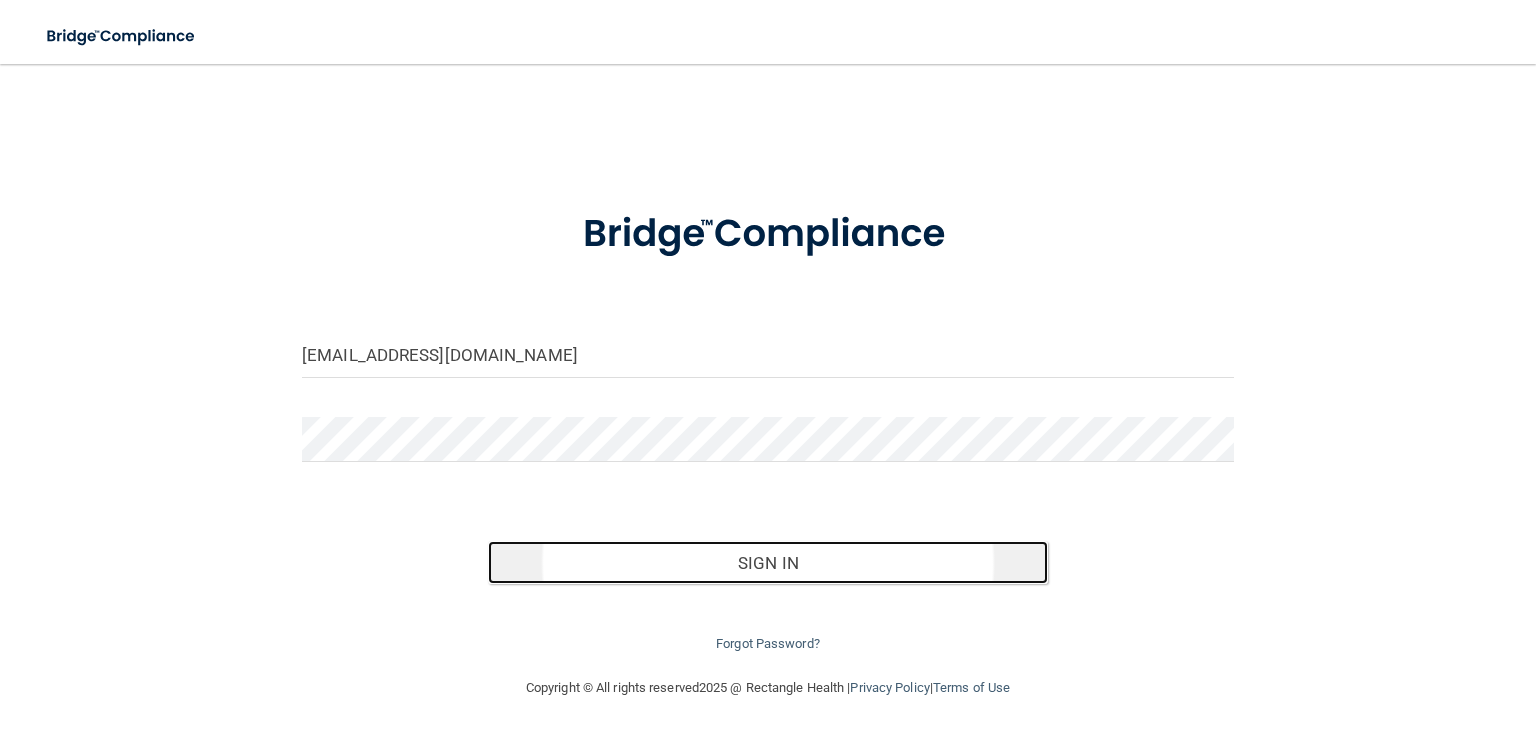 click on "Sign In" at bounding box center [767, 563] 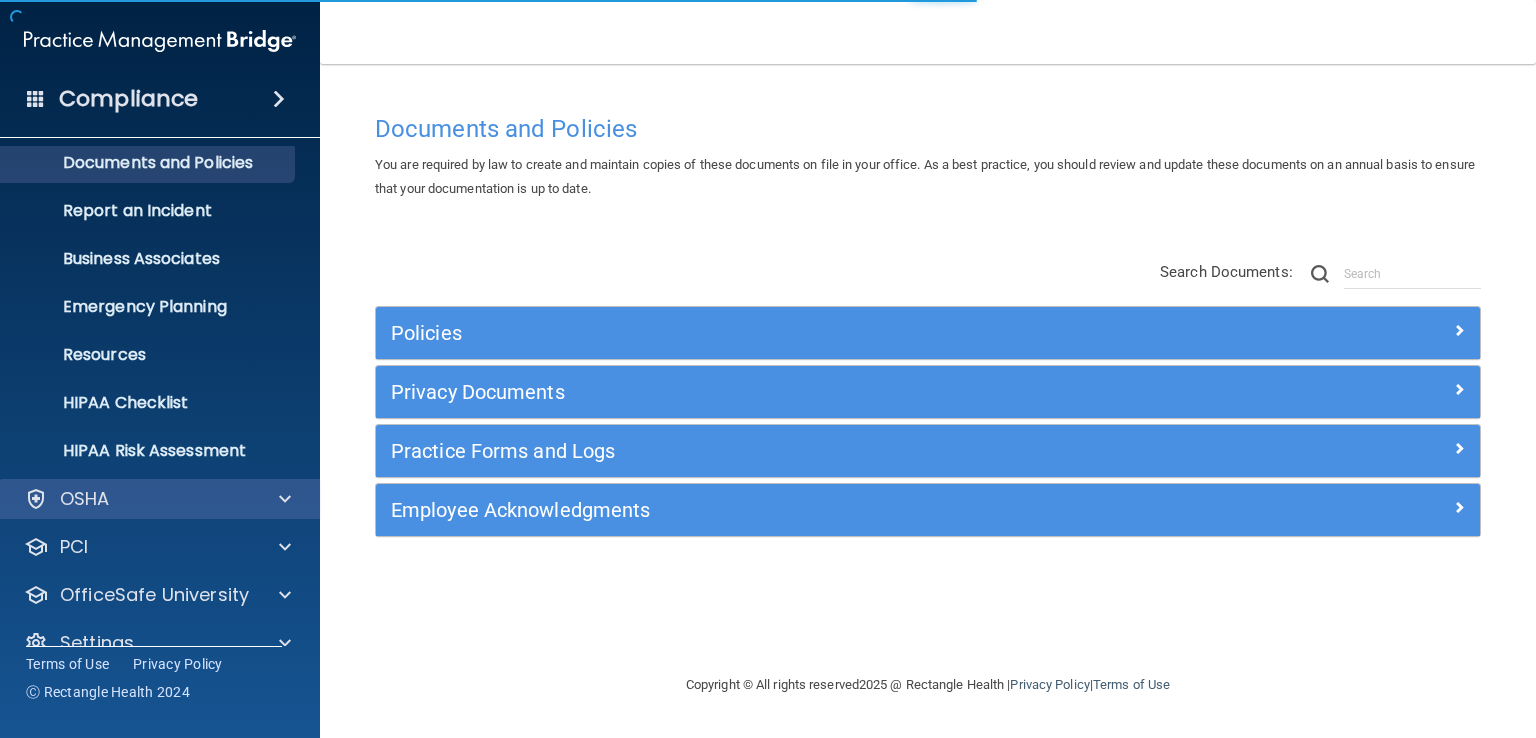 scroll, scrollTop: 92, scrollLeft: 0, axis: vertical 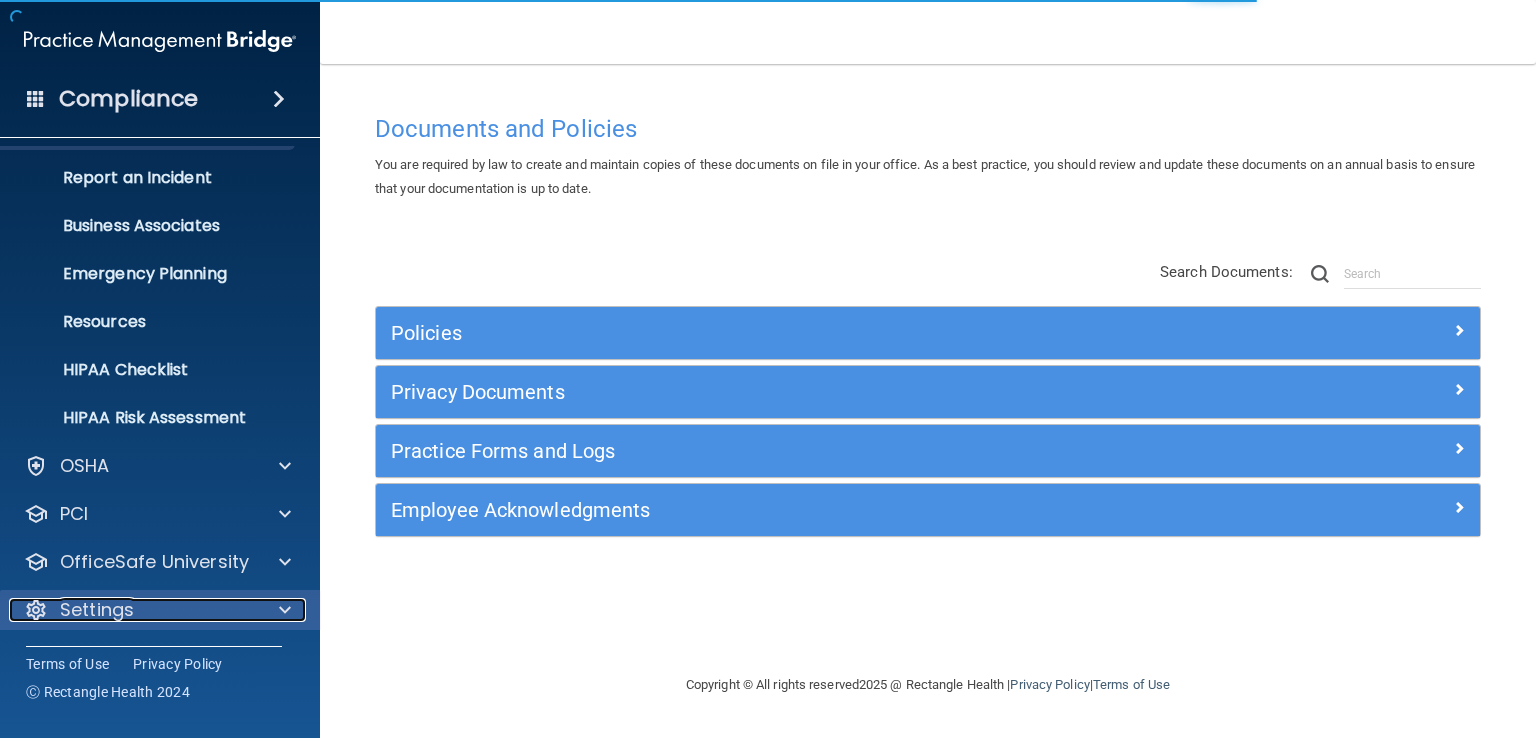 click at bounding box center (282, 610) 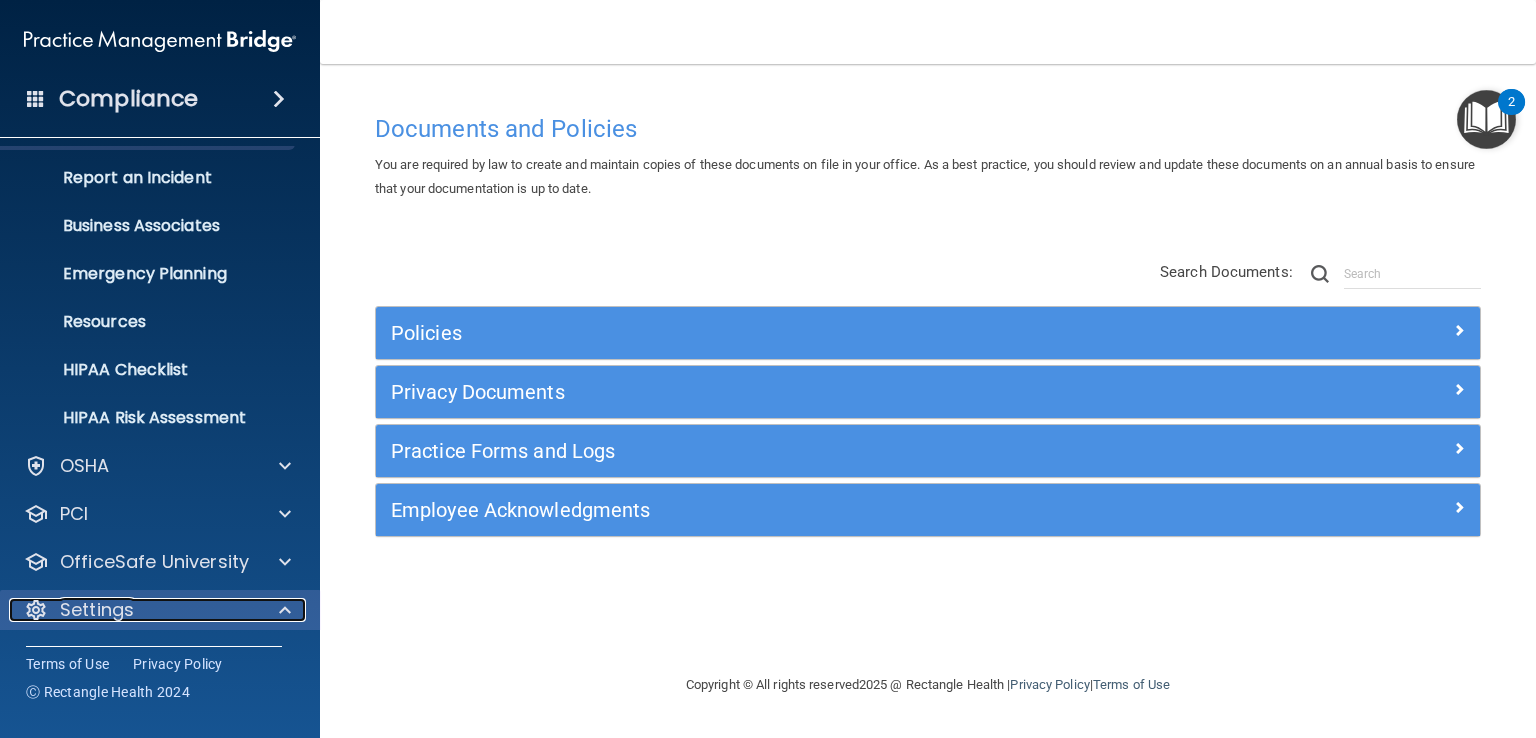 click on "Settings" at bounding box center (133, 610) 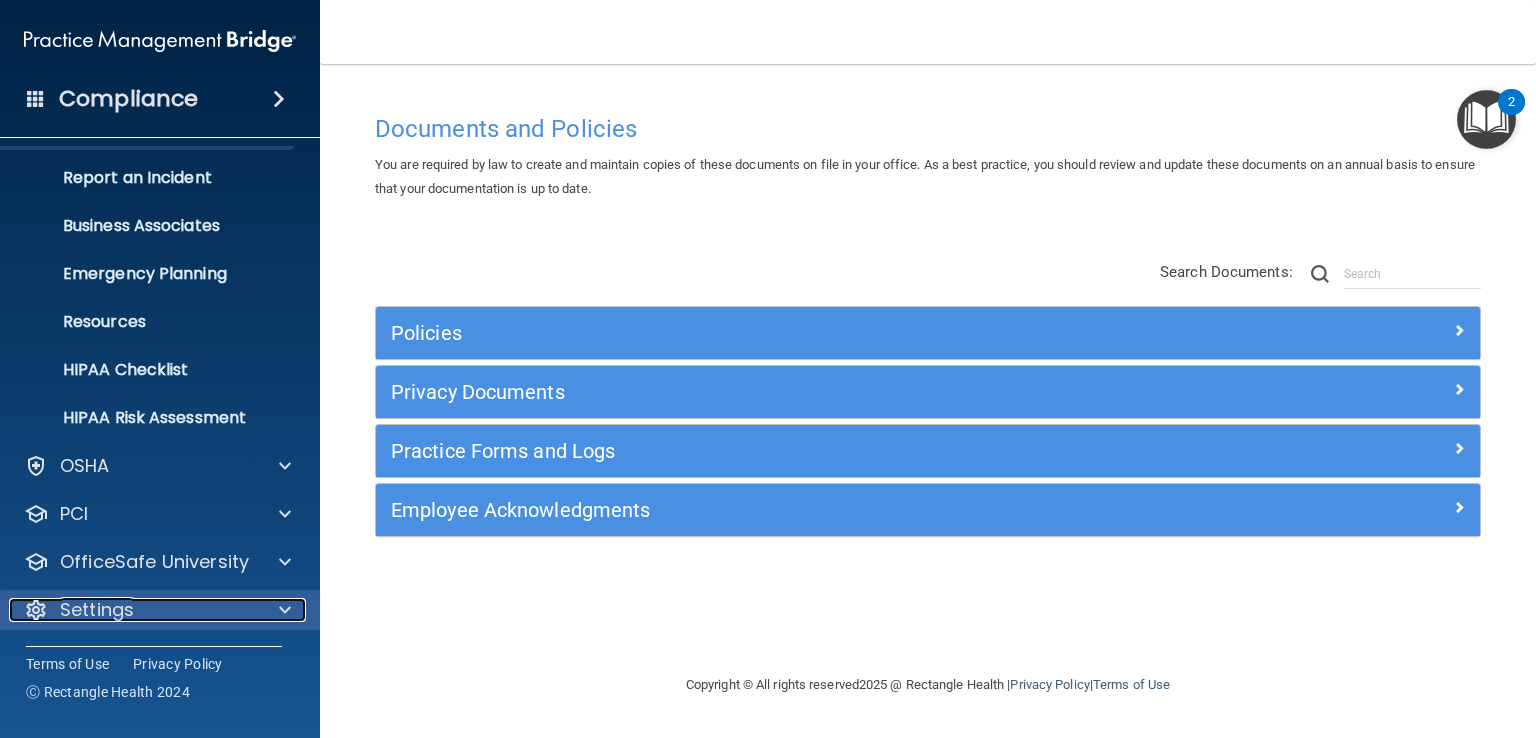 click at bounding box center [285, 610] 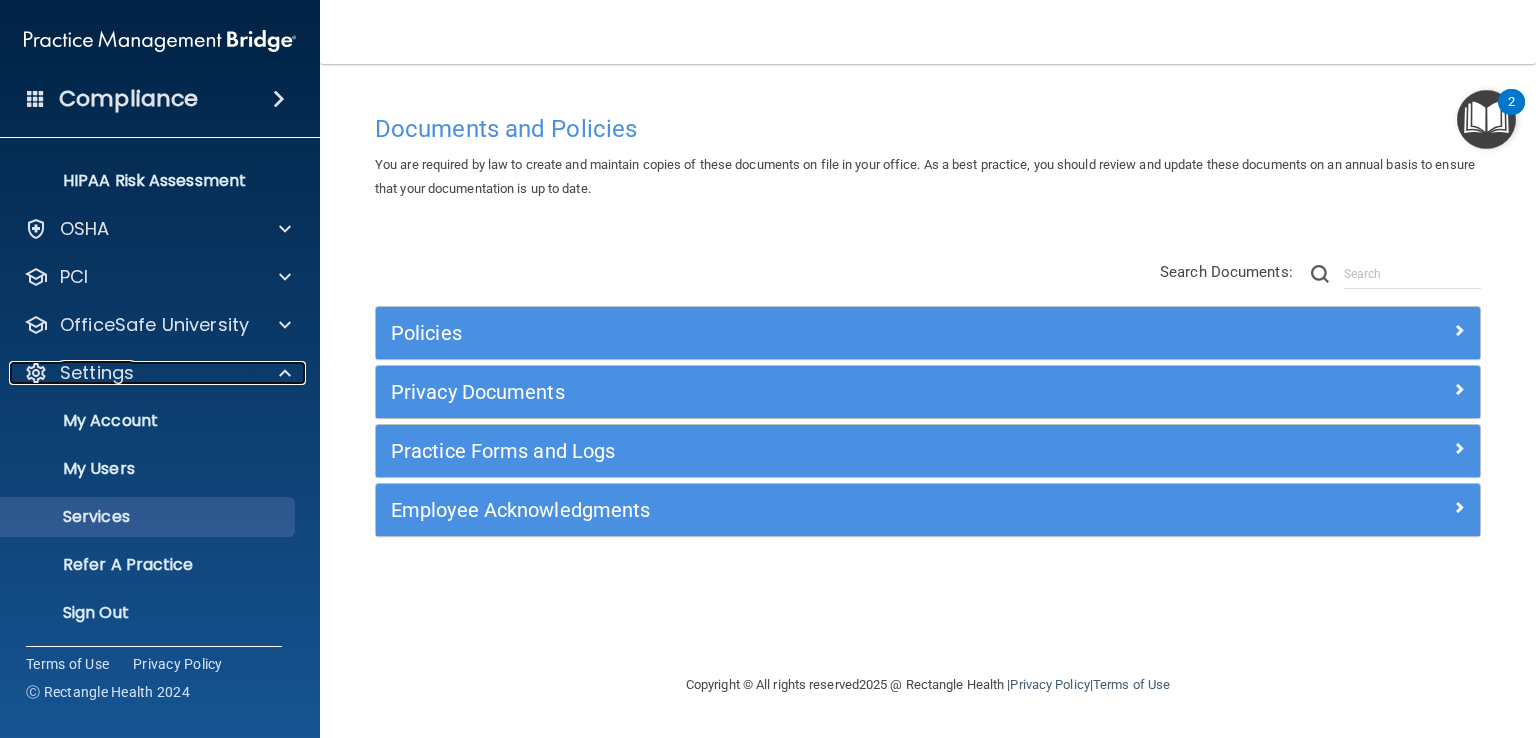 scroll, scrollTop: 330, scrollLeft: 0, axis: vertical 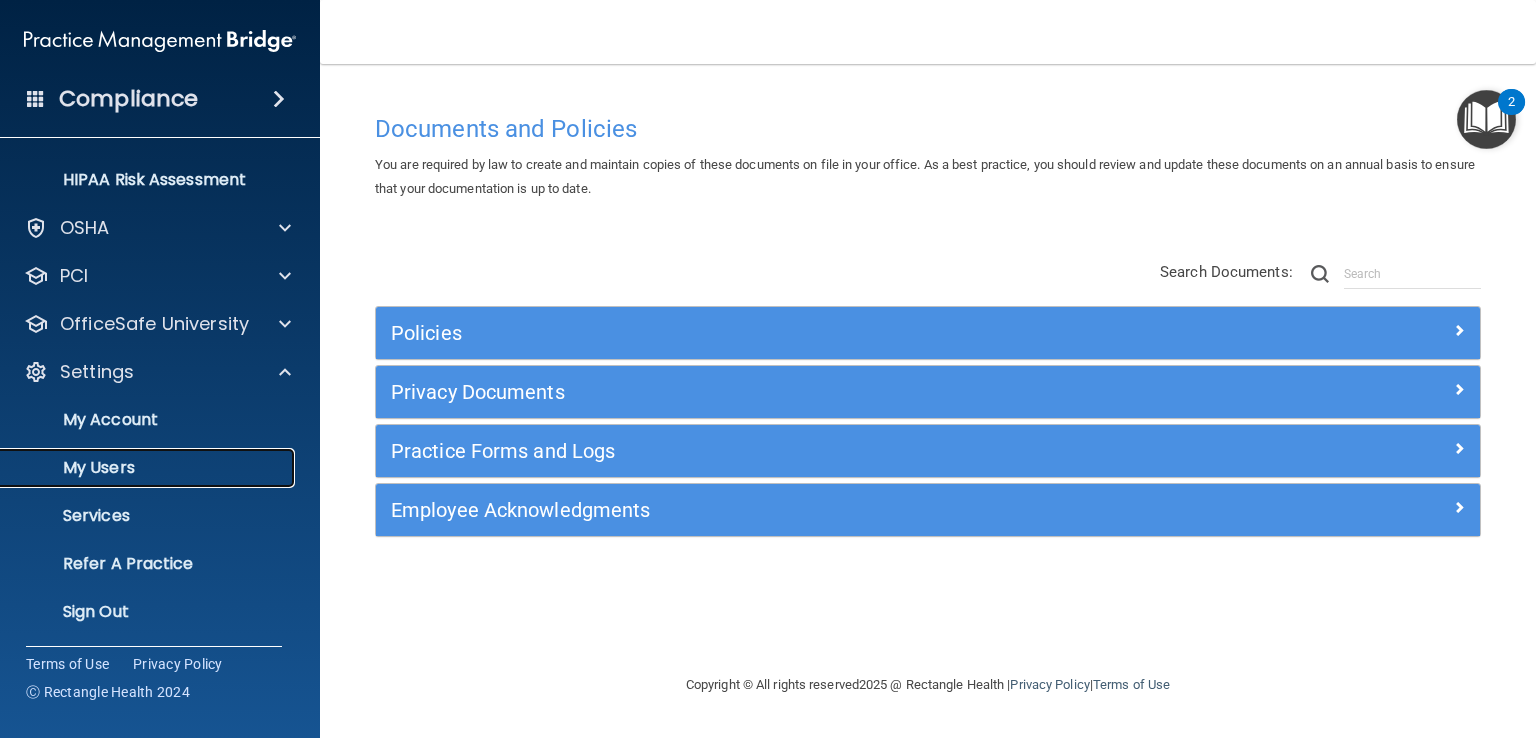 click on "My Users" at bounding box center [149, 468] 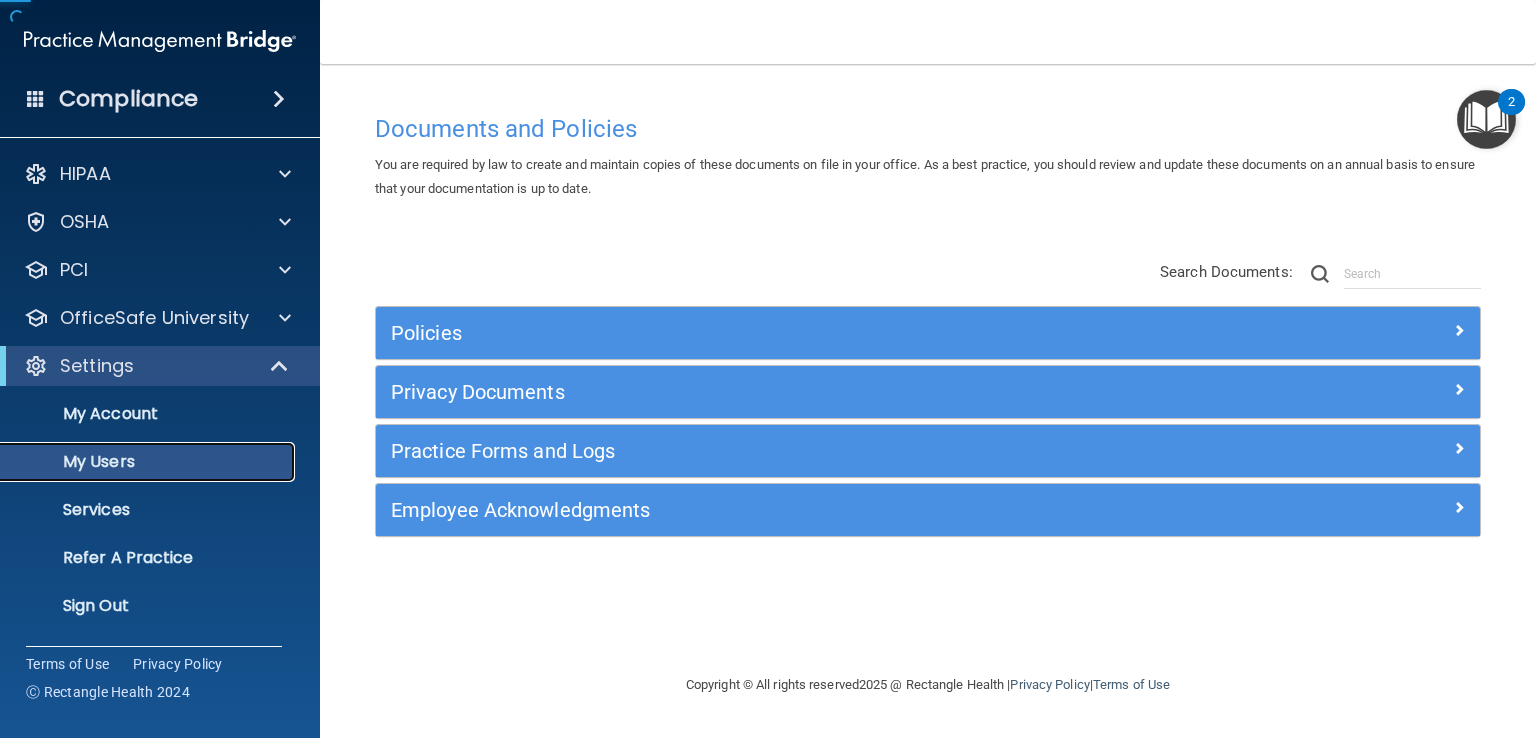 scroll, scrollTop: 0, scrollLeft: 0, axis: both 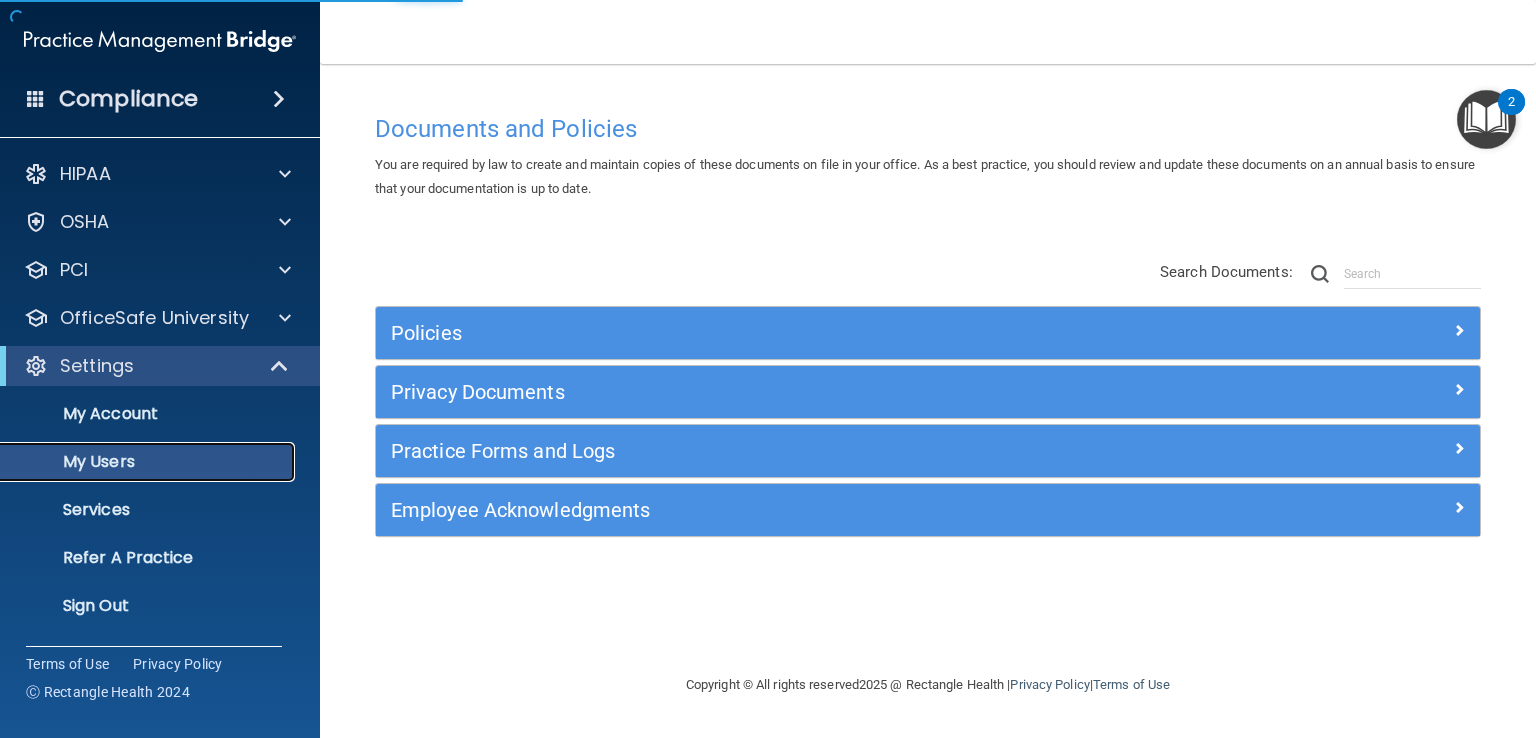 select on "20" 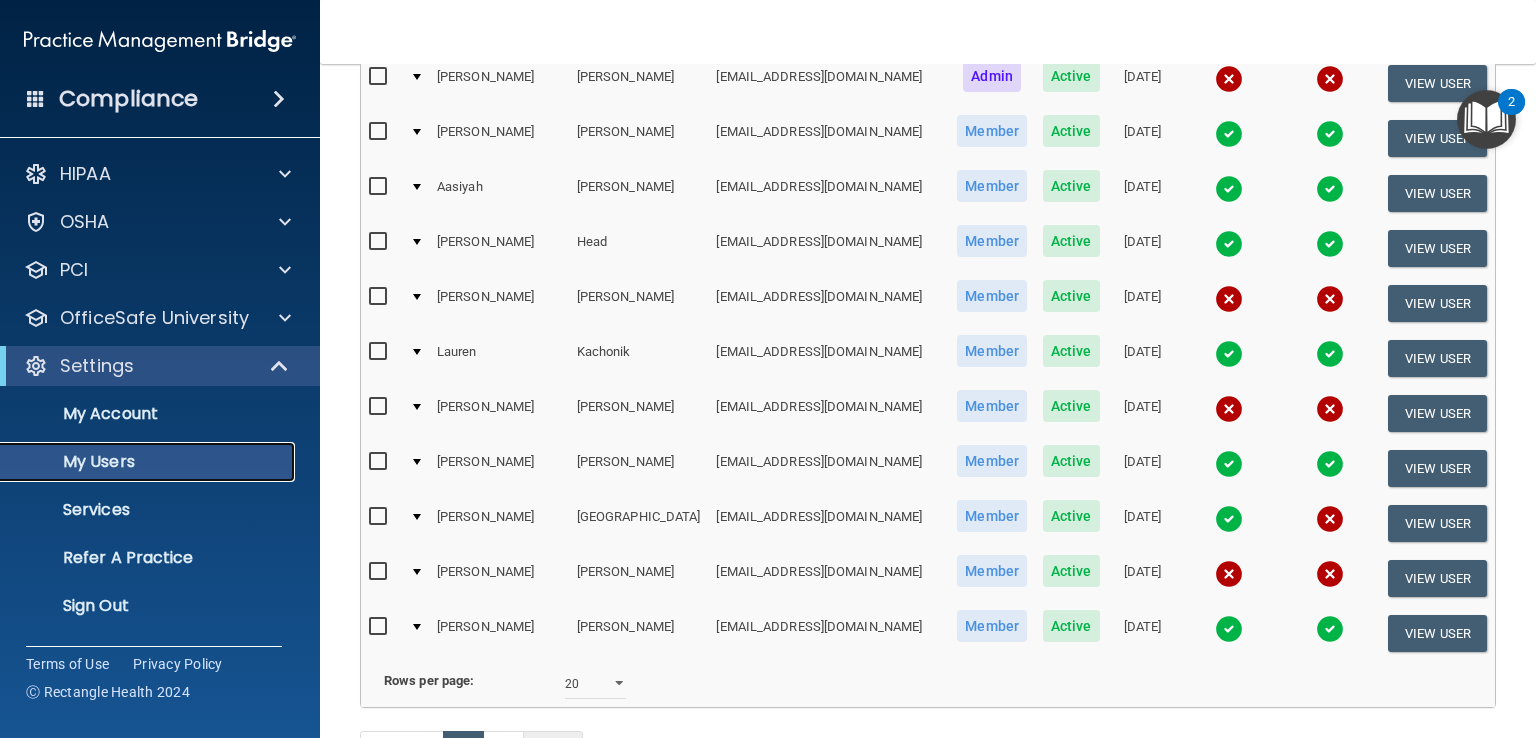 scroll, scrollTop: 928, scrollLeft: 0, axis: vertical 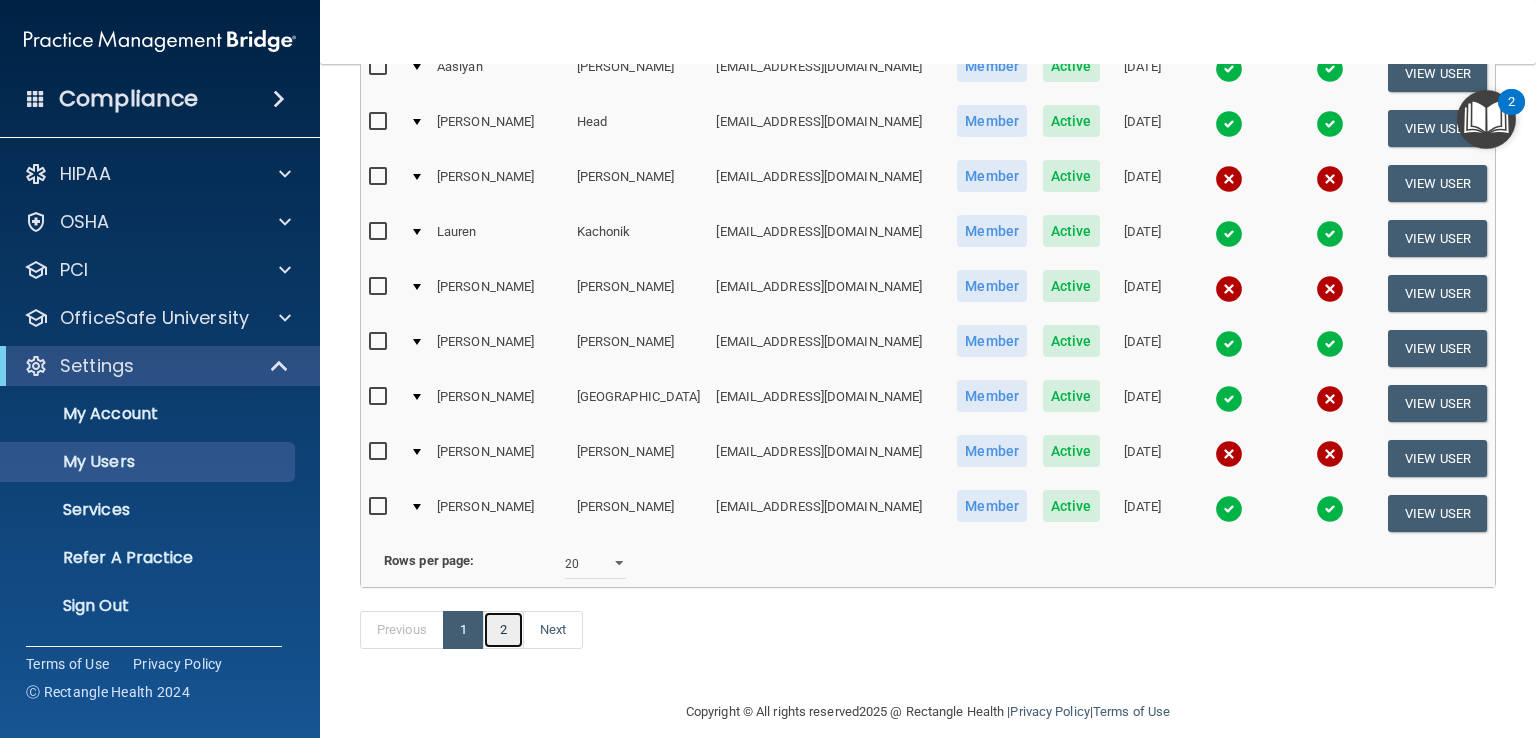 click on "2" at bounding box center [503, 630] 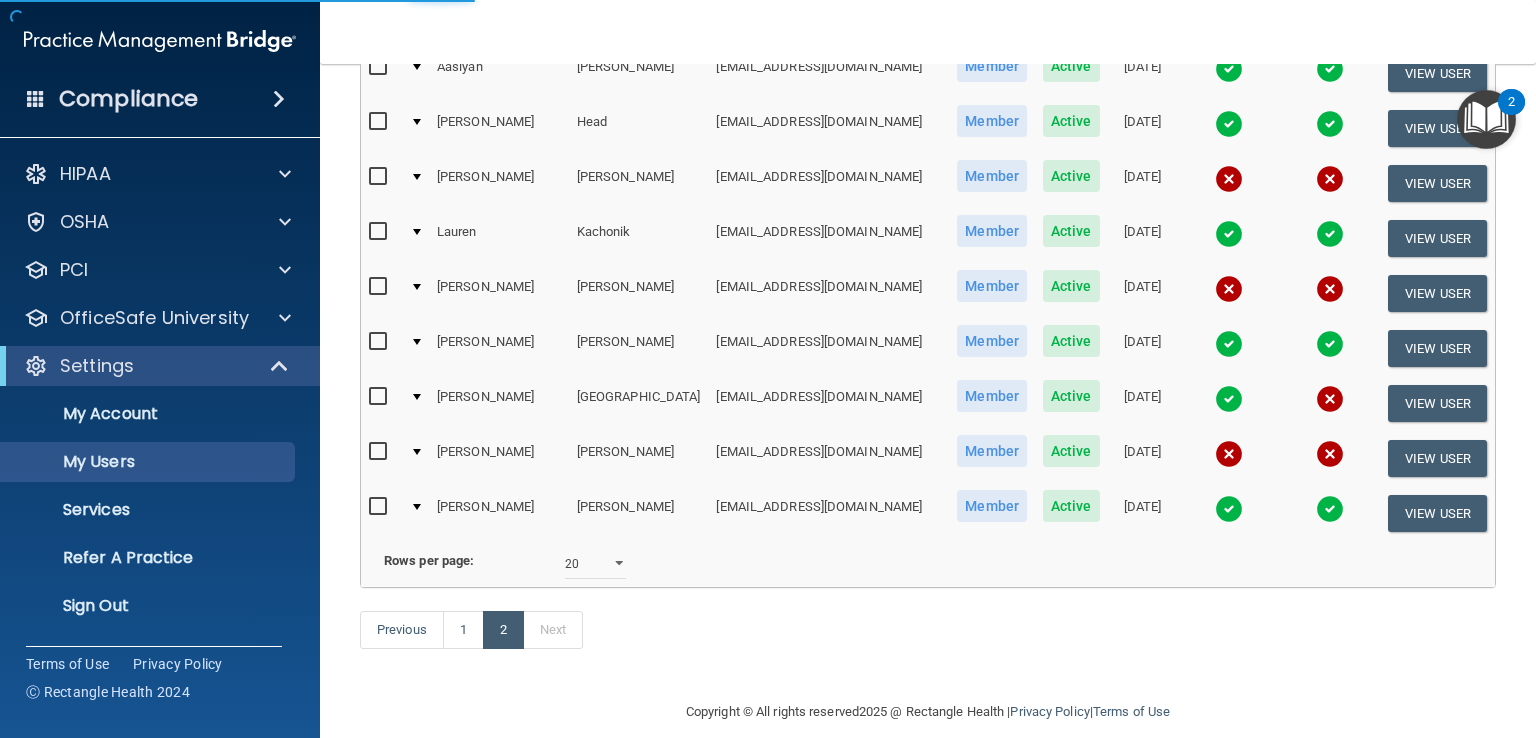 select on "20" 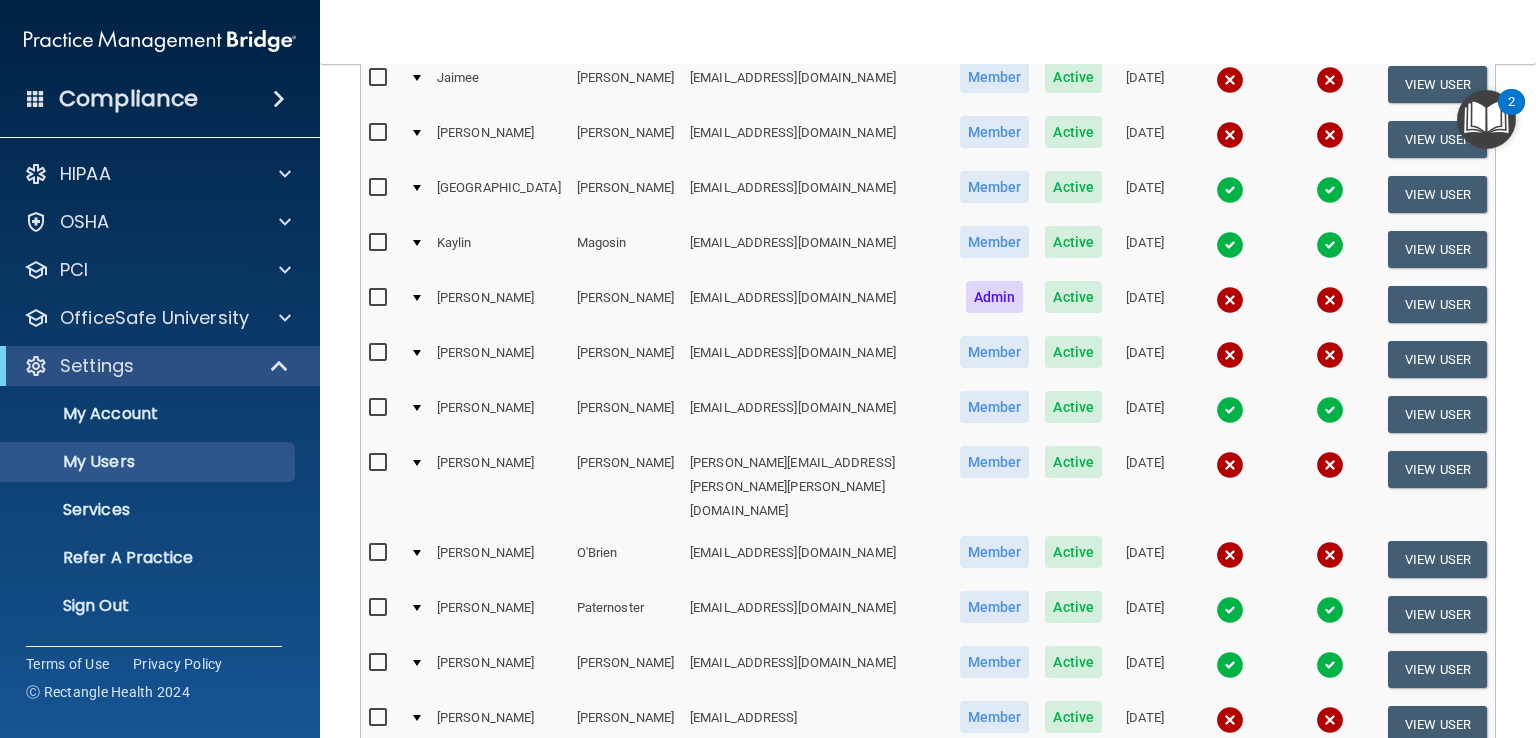 scroll, scrollTop: 500, scrollLeft: 0, axis: vertical 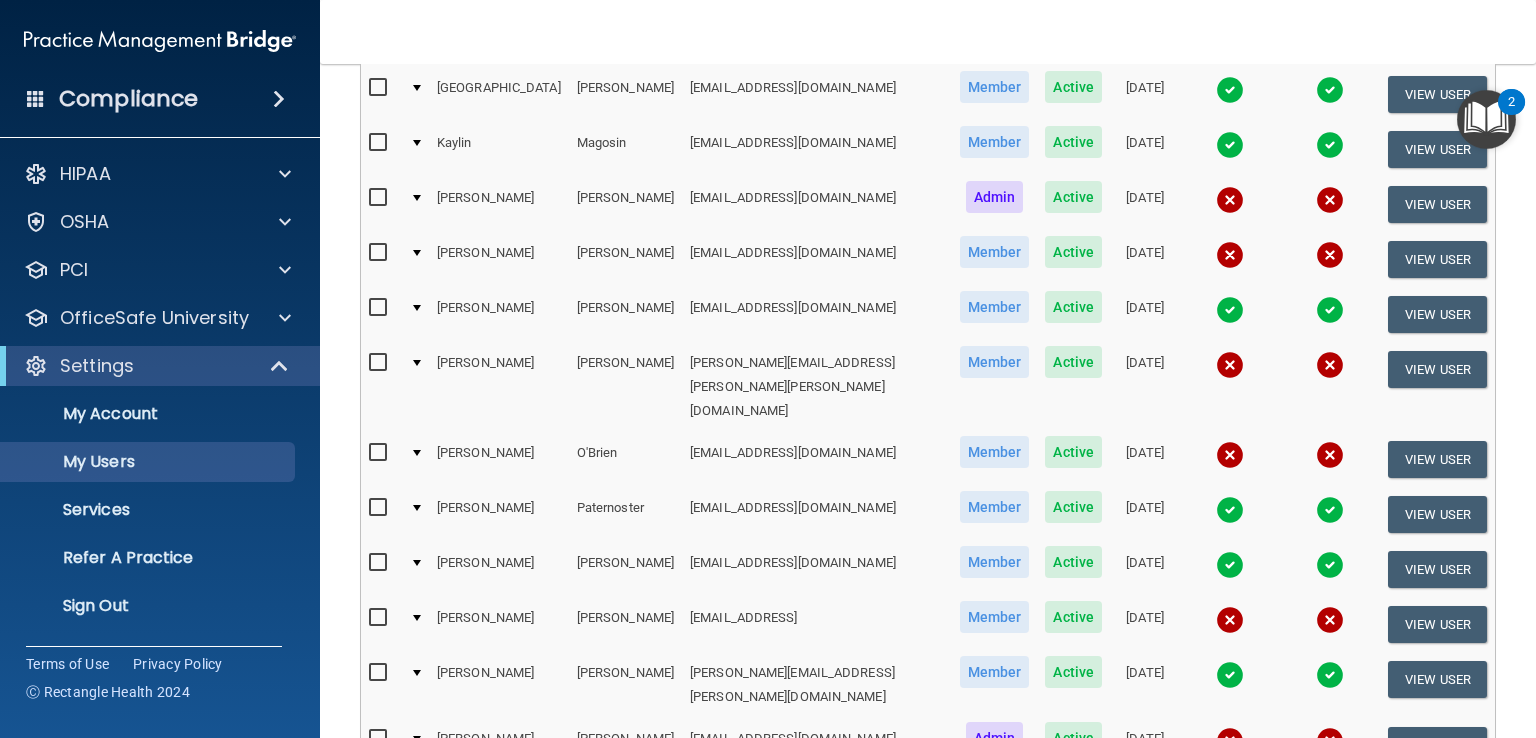 click at bounding box center (380, 508) 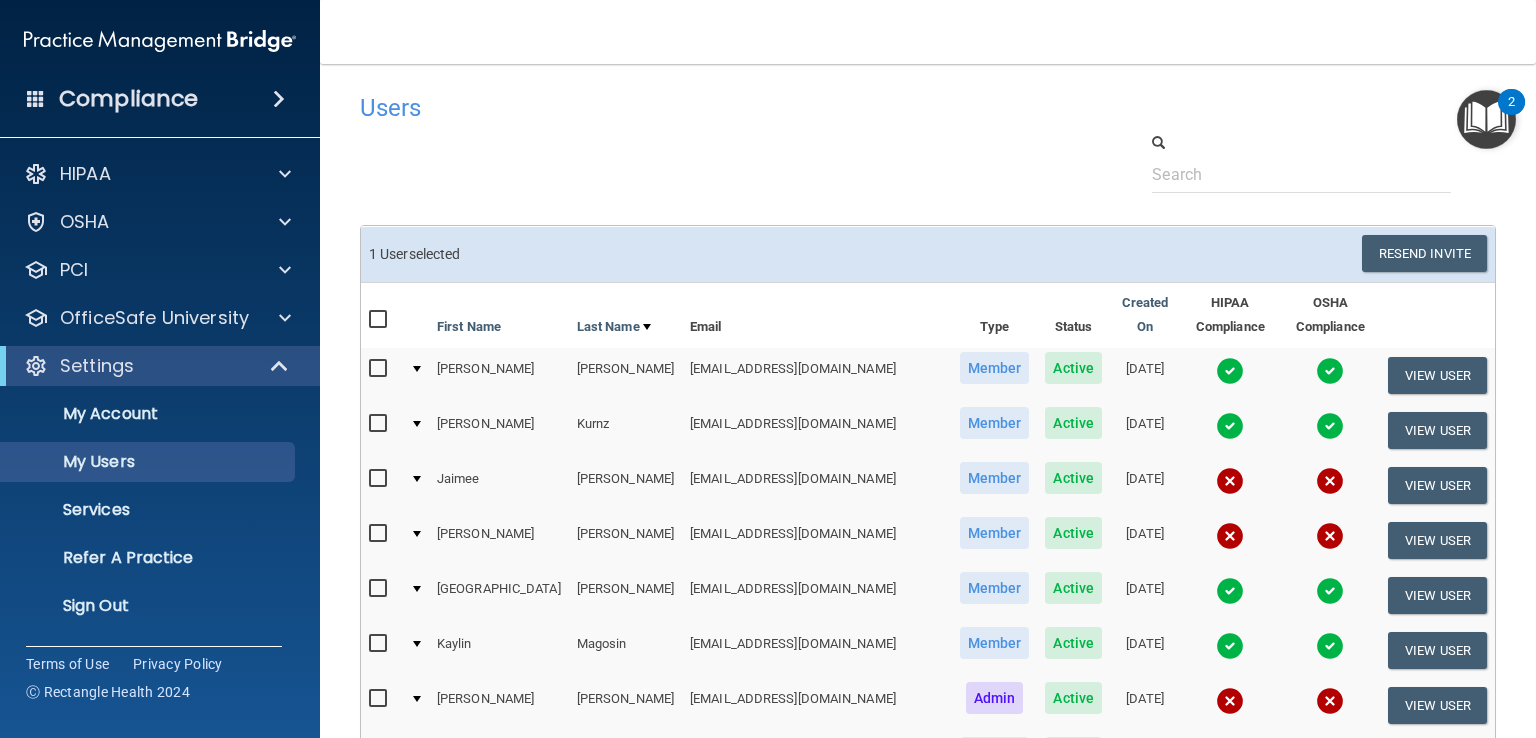 scroll, scrollTop: 0, scrollLeft: 0, axis: both 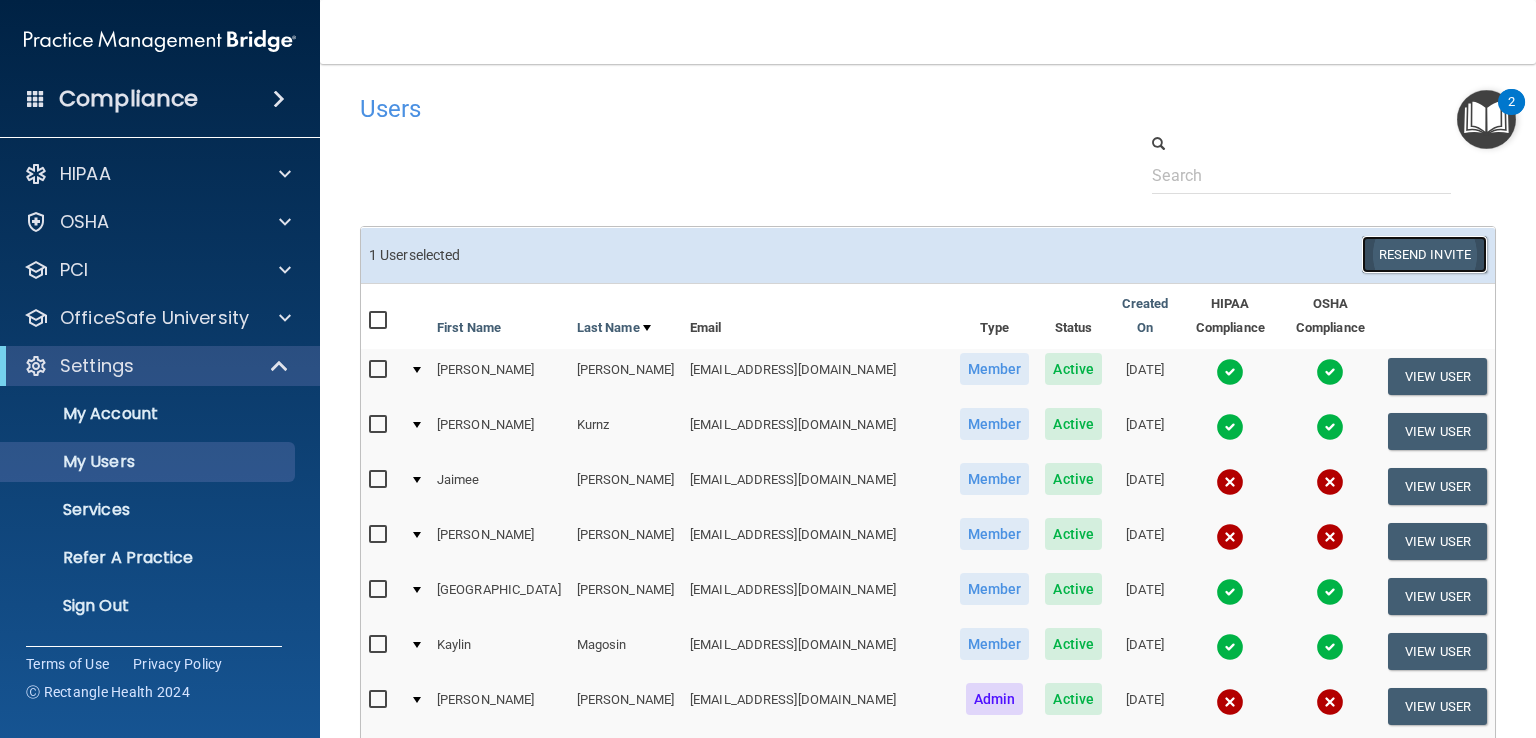 click on "Resend Invite" at bounding box center (1424, 254) 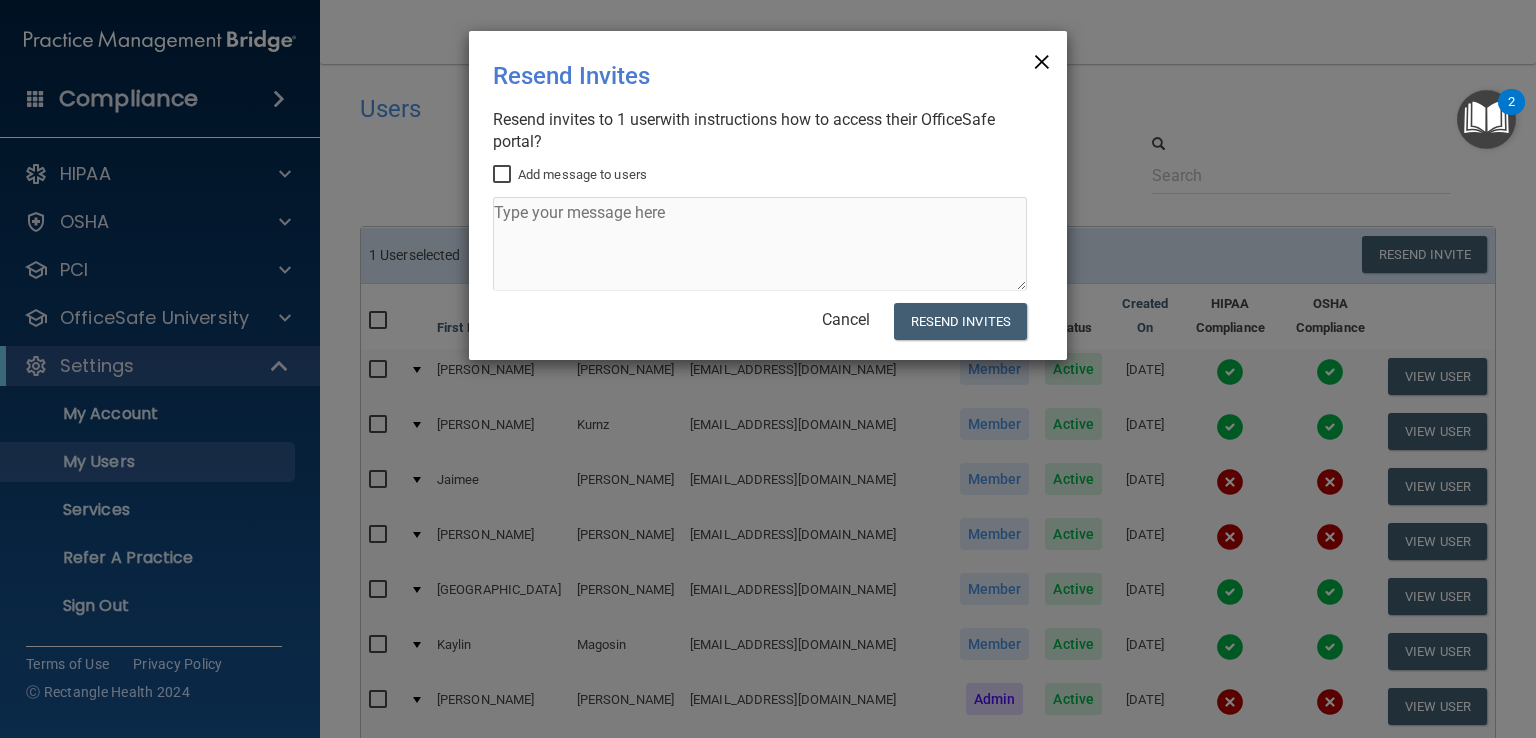 click on "×" at bounding box center (1042, 59) 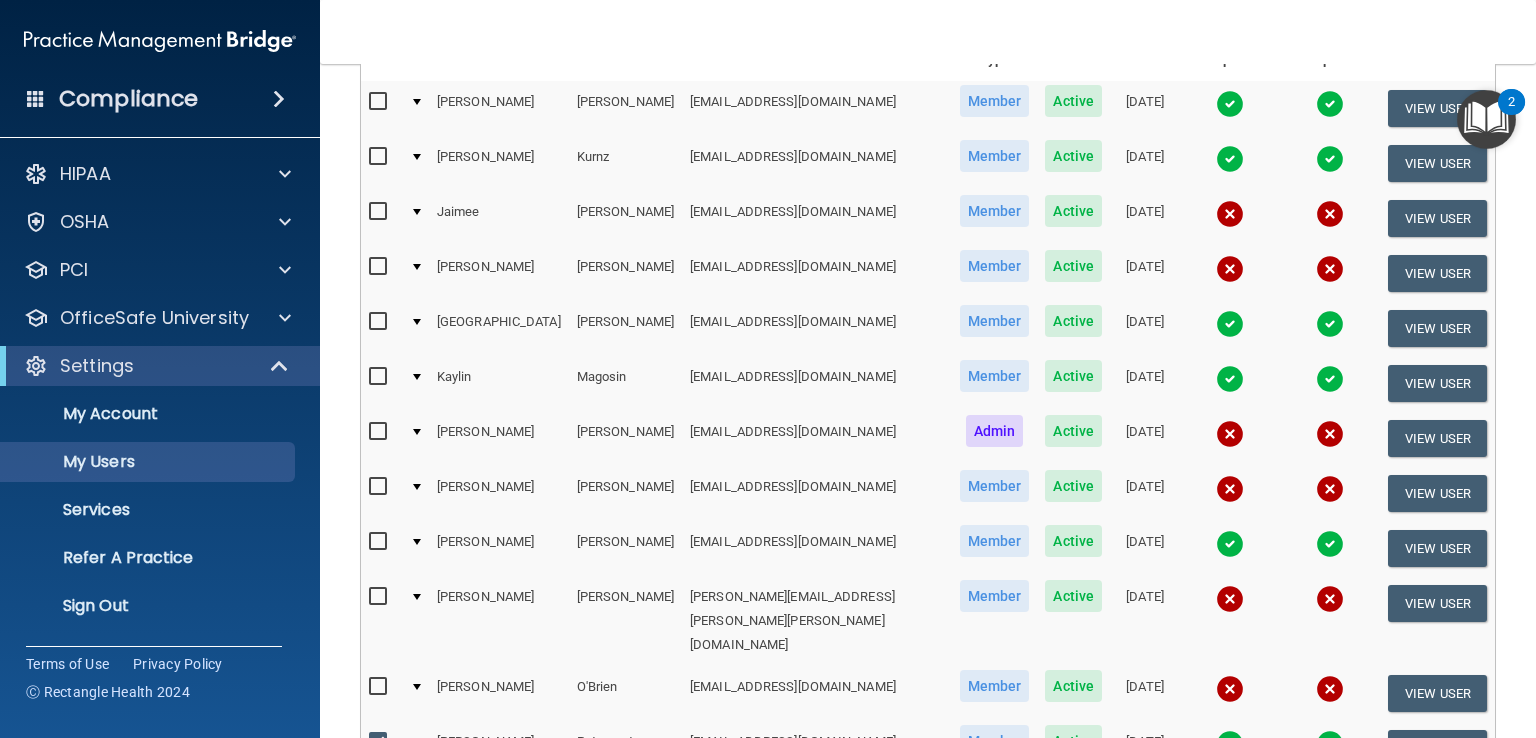 scroll, scrollTop: 0, scrollLeft: 0, axis: both 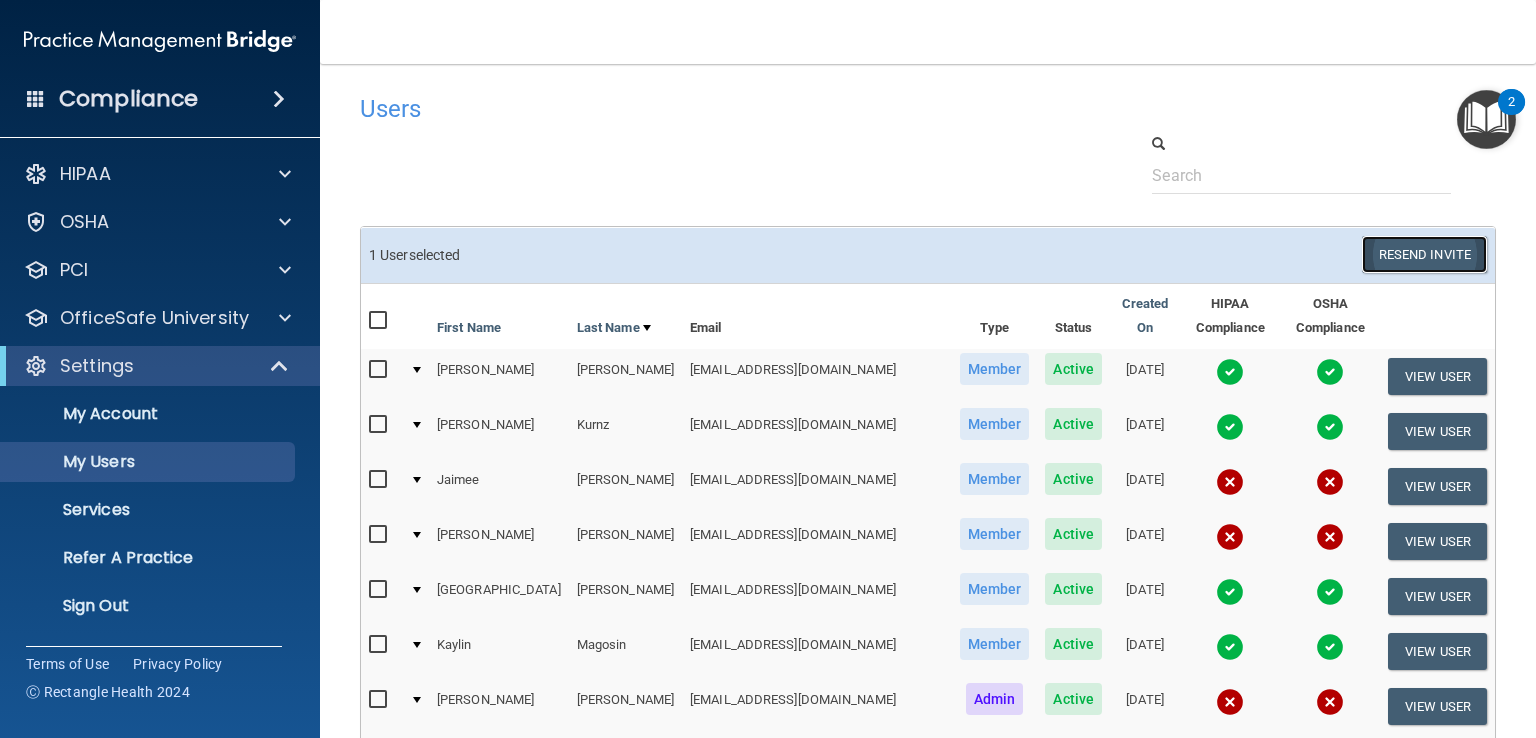 click on "Resend Invite" at bounding box center [1424, 254] 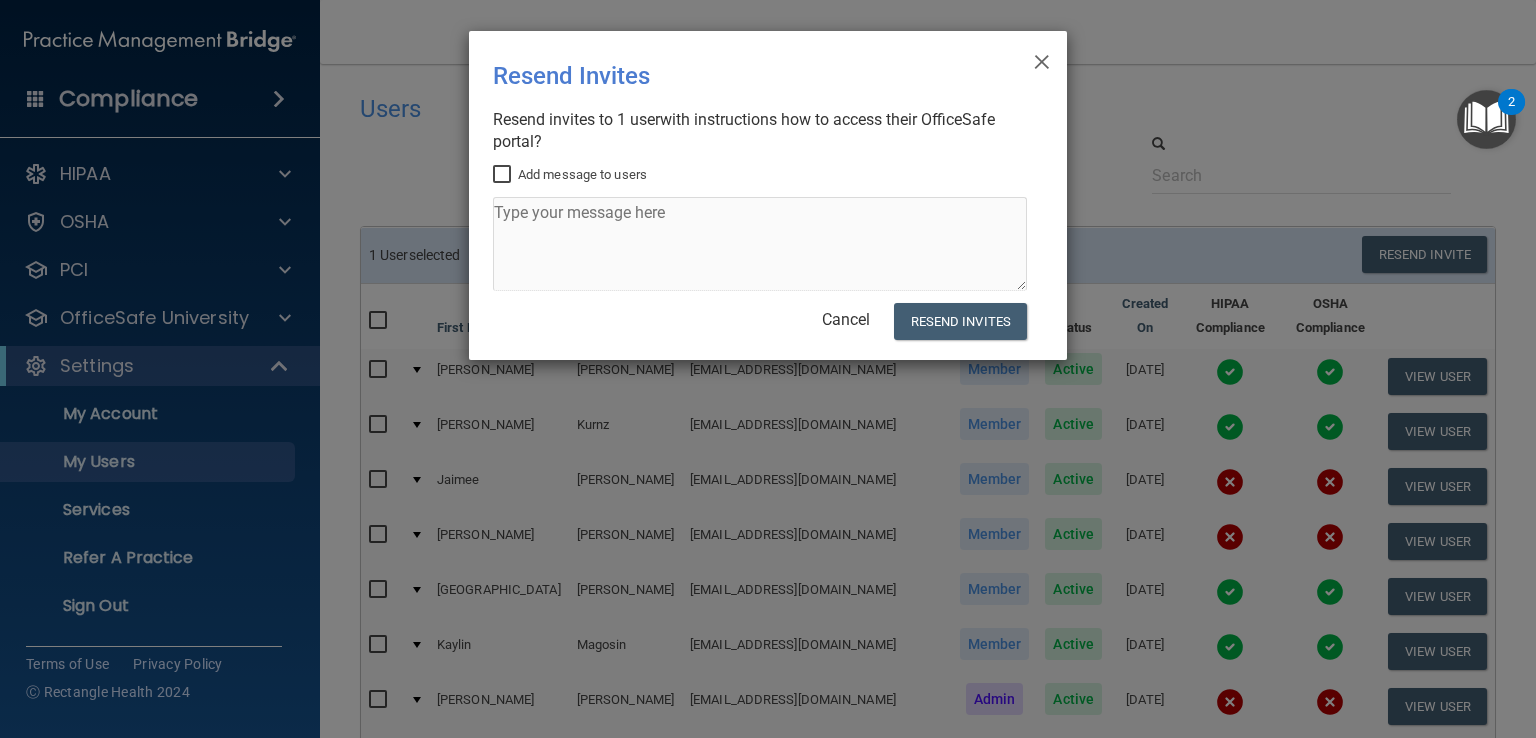 click on "Add message to users" at bounding box center [504, 175] 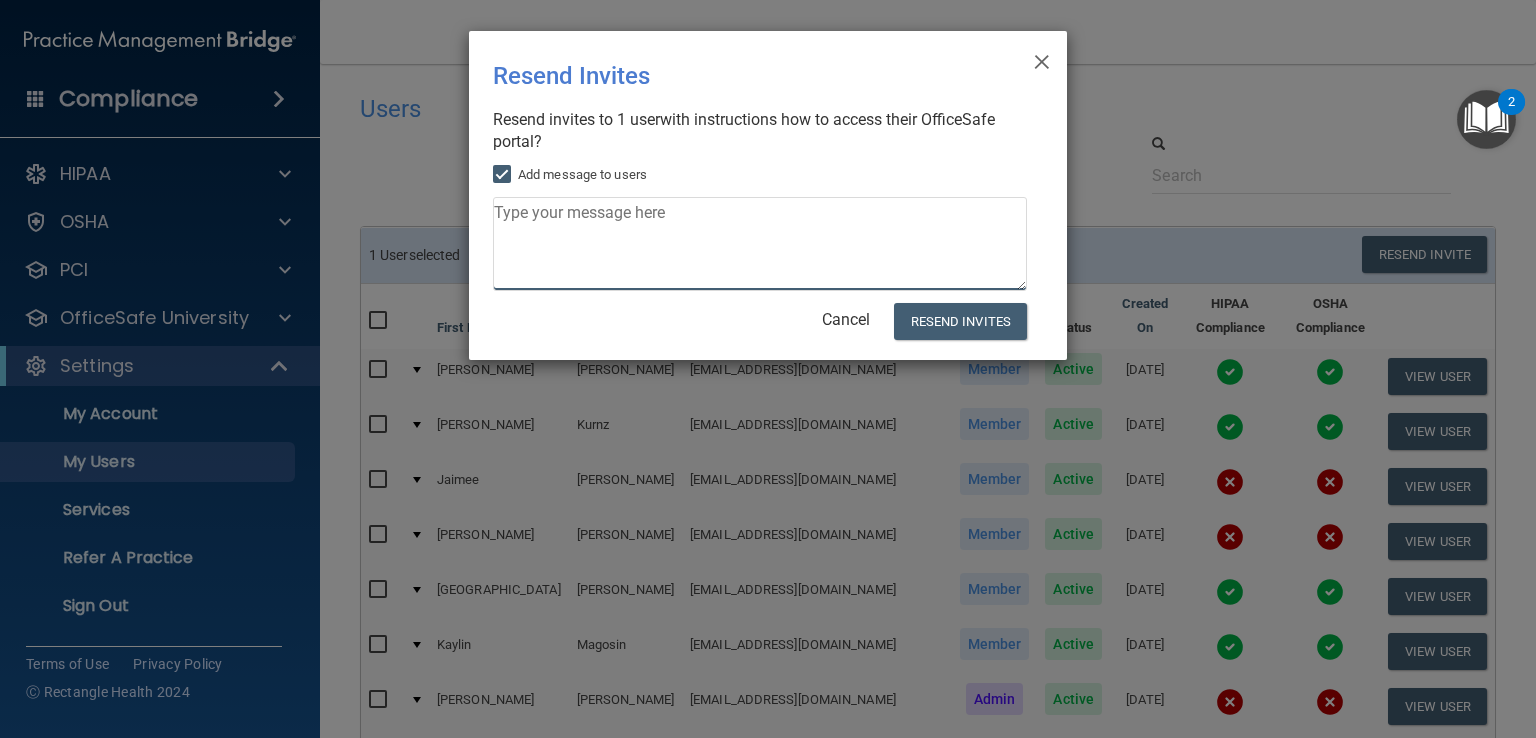 click at bounding box center (760, 244) 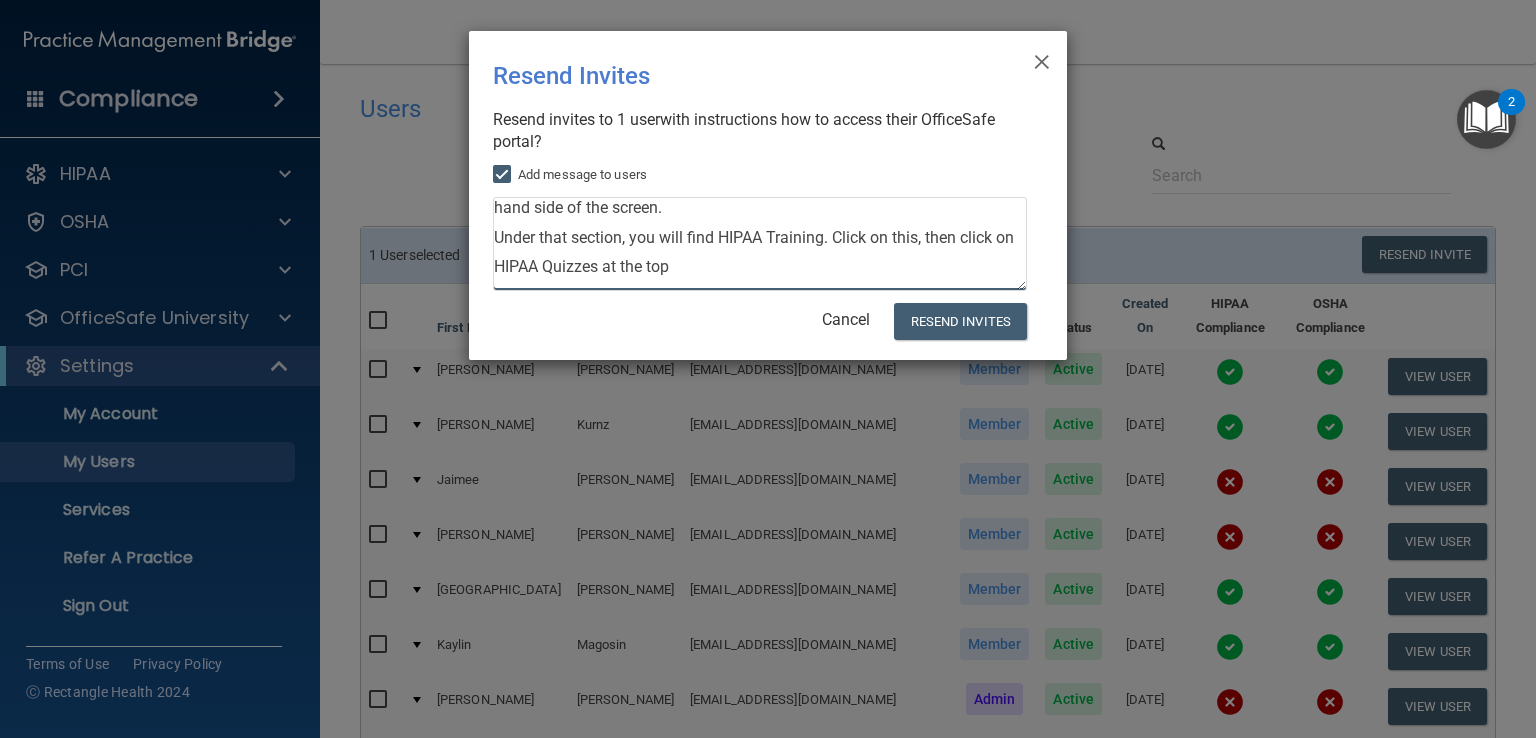 scroll, scrollTop: 0, scrollLeft: 0, axis: both 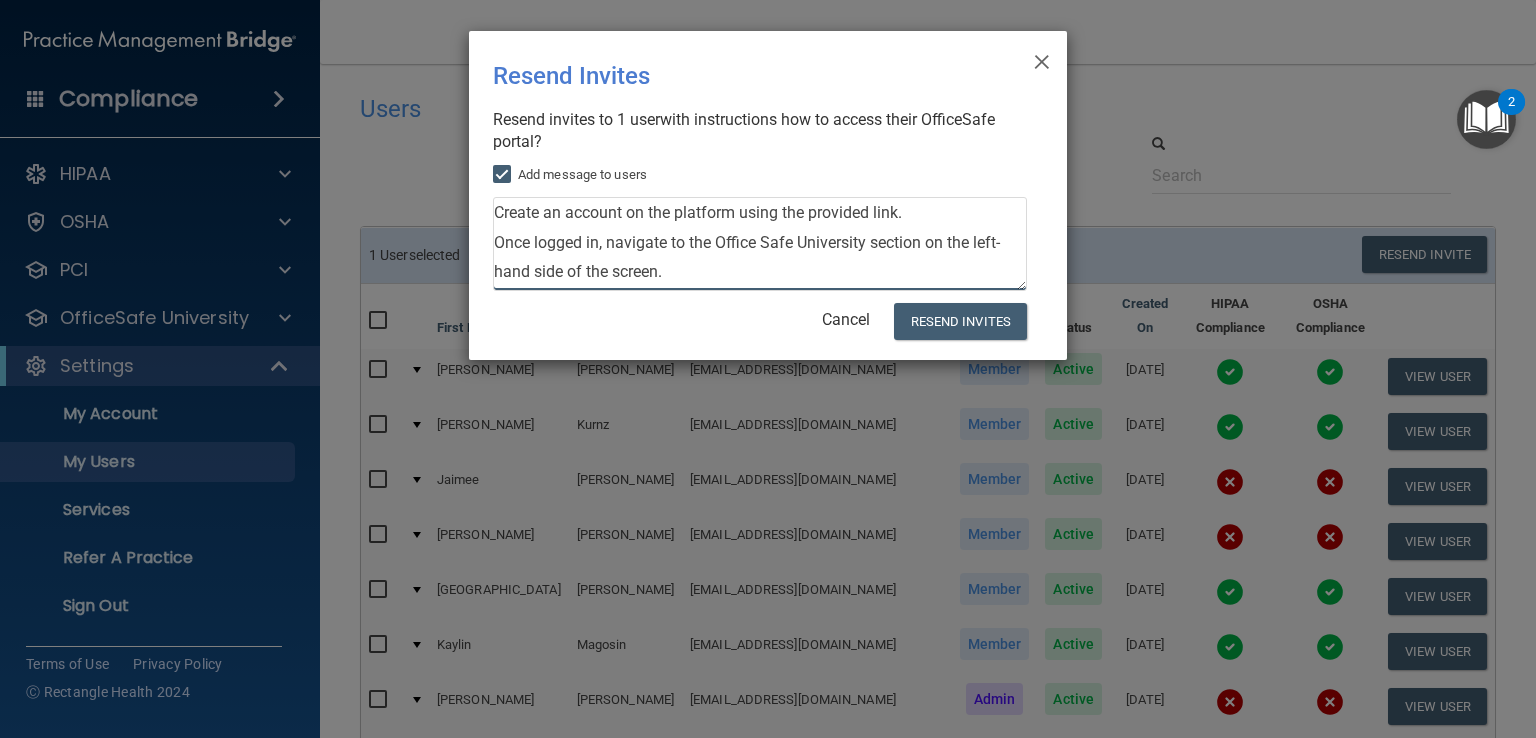 type on "Create an account on the platform using the provided link.
Once logged in, navigate to the Office Safe University section on the left-hand side of the screen.
Under that section, you will find HIPAA Training. Click on this, then click on HIPAA Quizzes at the top
Watch all the videos, then complete the corresponding quizzes.
Follow the same process for the OSHA training." 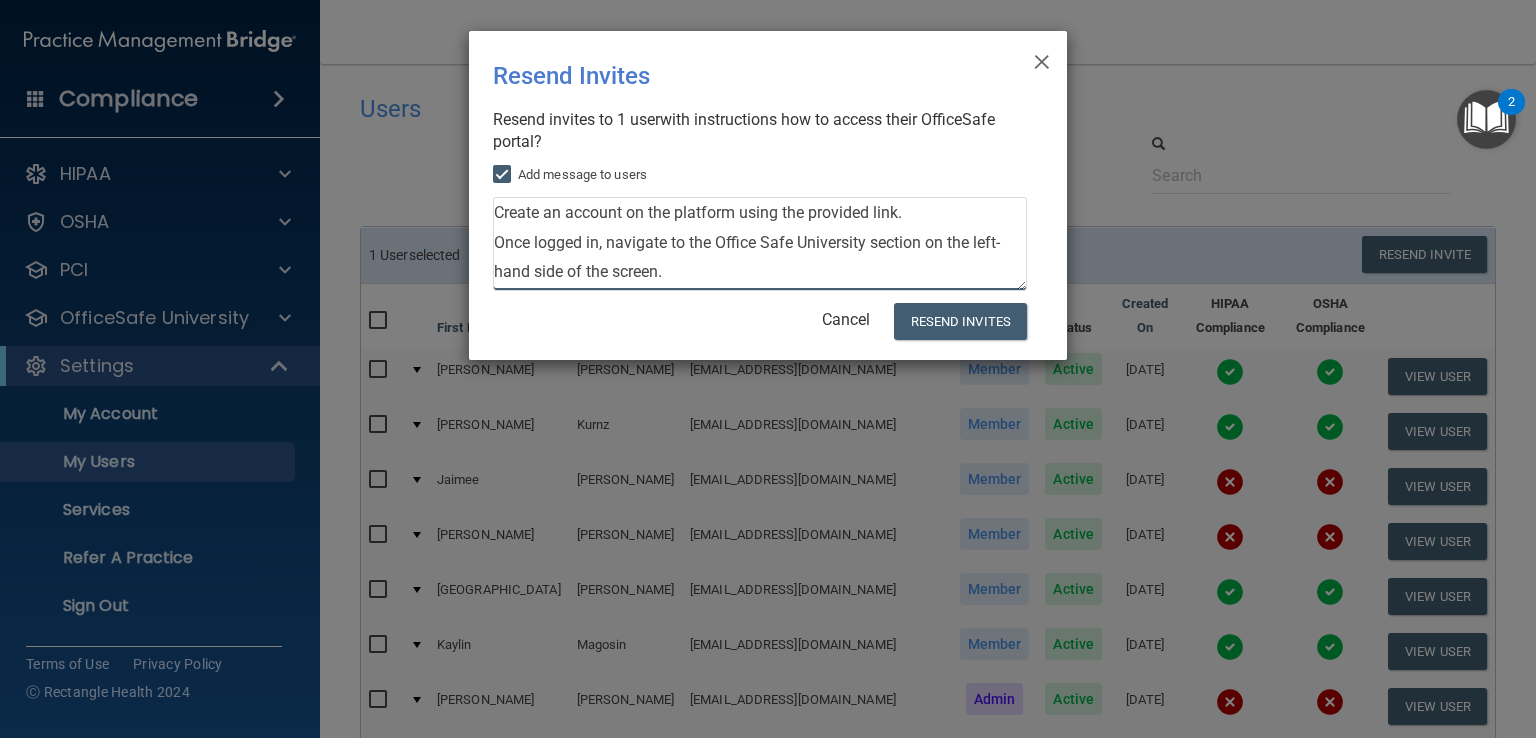 click on "× Close      Resend Invites      There was an error while sending the invitations ...      Resend invites to 1 user s  with instructions how to access their OfficeSafe portal?           Add message to users      Create an account on the platform using the provided link.
Once logged in, navigate to the Office Safe University section on the left-hand side of the screen.
Under that section, you will find HIPAA Training. Click on this, then click on HIPAA Quizzes at the top
Watch all the videos, then complete the corresponding quizzes.
Follow the same process for the OSHA training.       Cancel    Resend Invites" at bounding box center (768, 195) 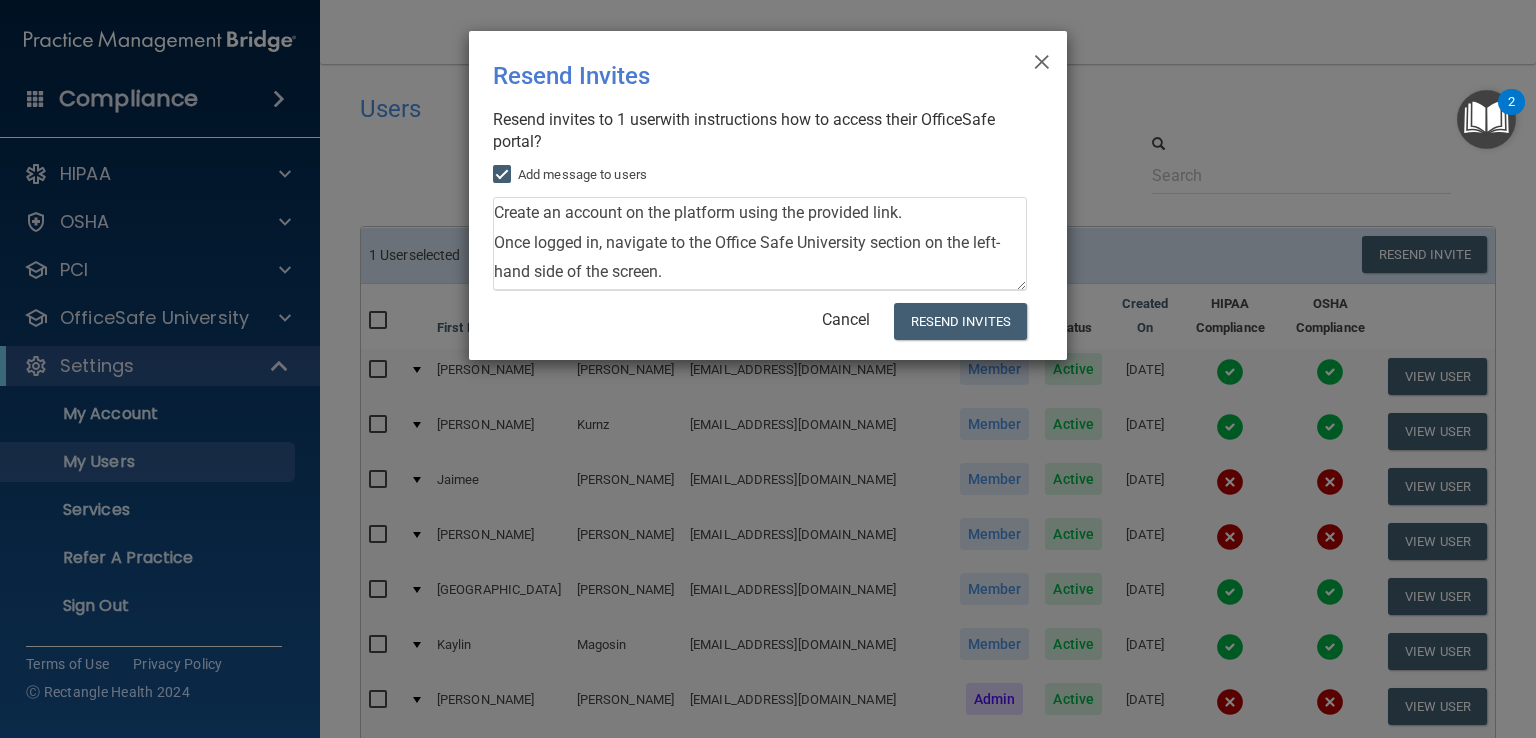 click on "× Close      Resend Invites      There was an error while sending the invitations ...      Resend invites to 1 user s  with instructions how to access their OfficeSafe portal?           Add message to users      Create an account on the platform using the provided link.
Once logged in, navigate to the Office Safe University section on the left-hand side of the screen.
Under that section, you will find HIPAA Training. Click on this, then click on HIPAA Quizzes at the top
Watch all the videos, then complete the corresponding quizzes.
Follow the same process for the OSHA training.       Cancel    Resend Invites" at bounding box center [768, 369] 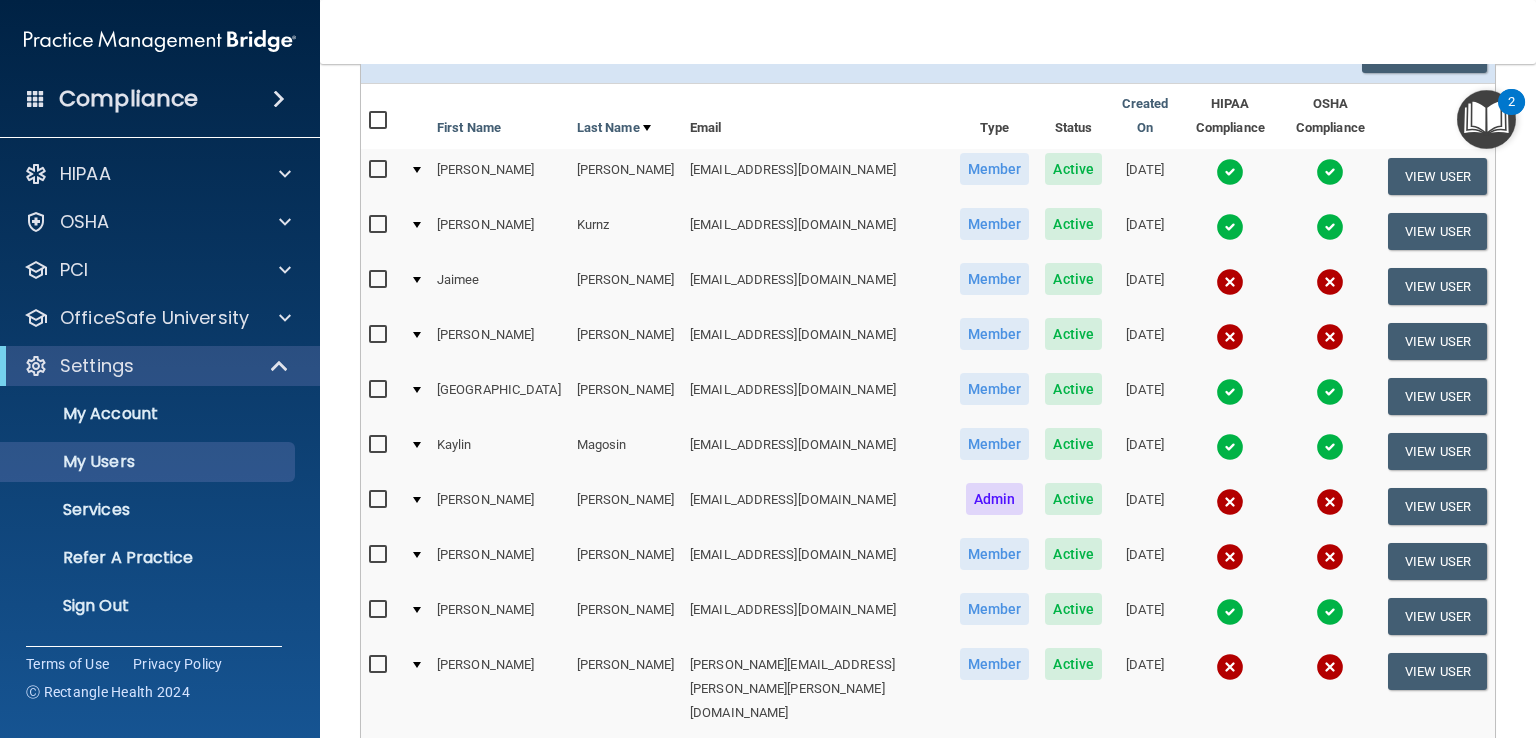 scroll, scrollTop: 500, scrollLeft: 0, axis: vertical 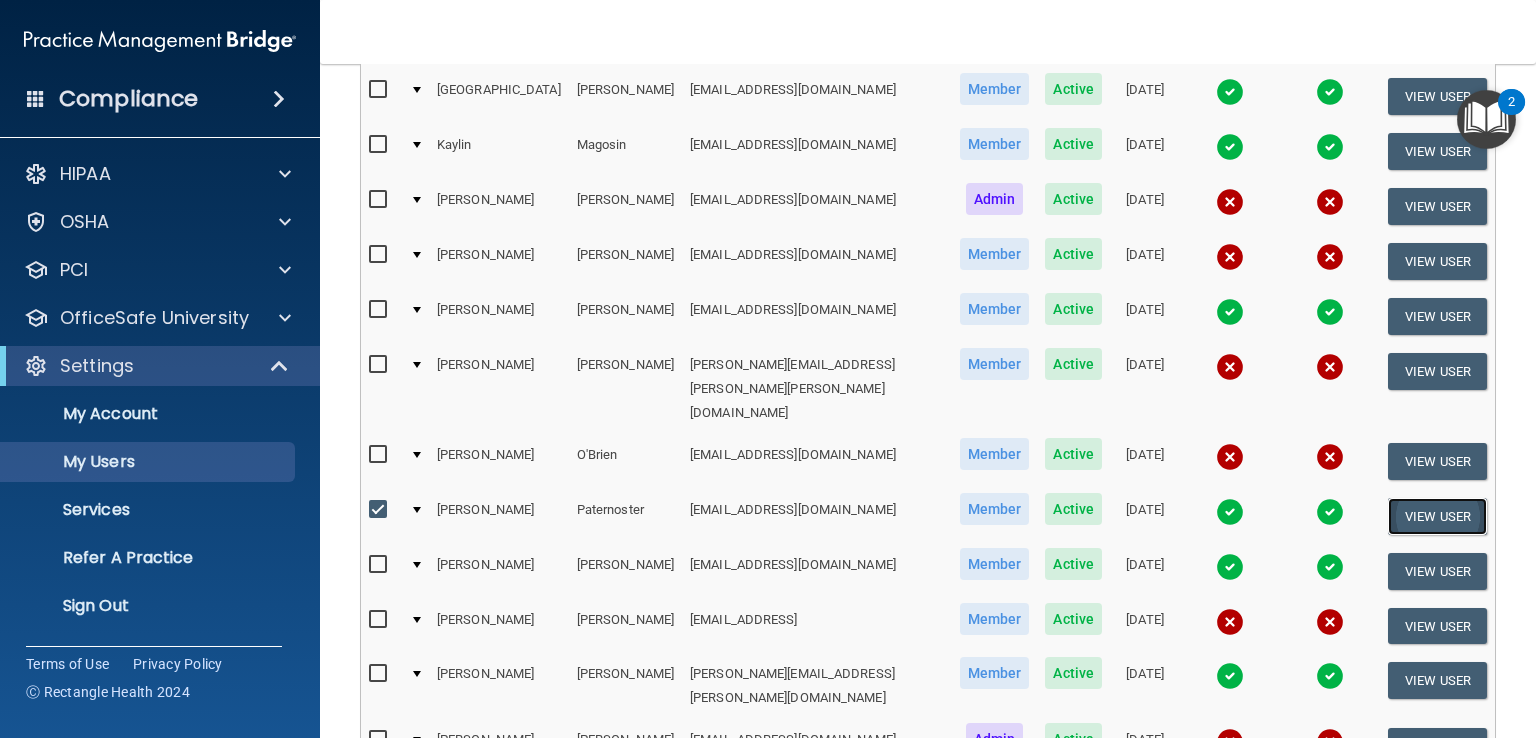 click on "View User" at bounding box center [1437, 516] 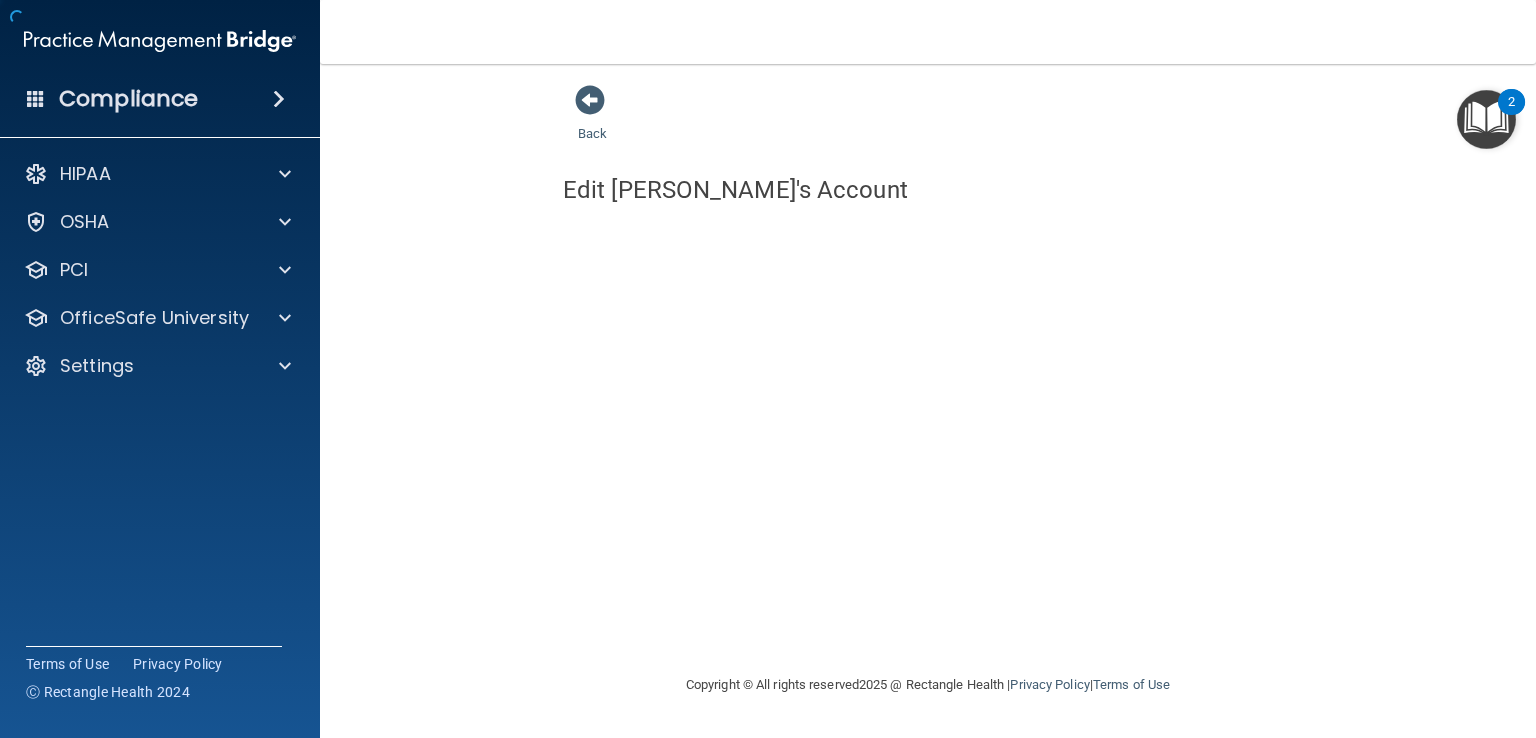scroll, scrollTop: 0, scrollLeft: 0, axis: both 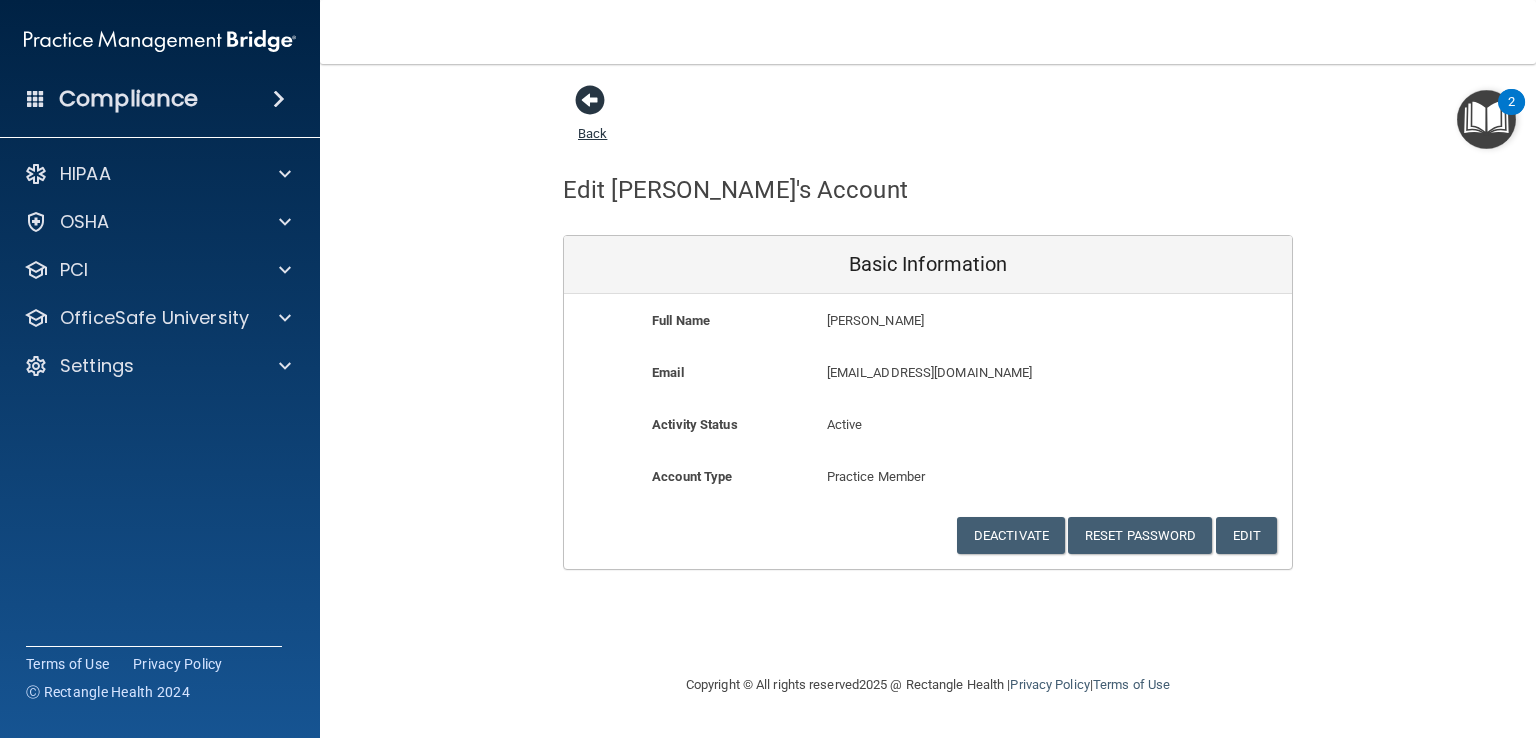 click at bounding box center [590, 100] 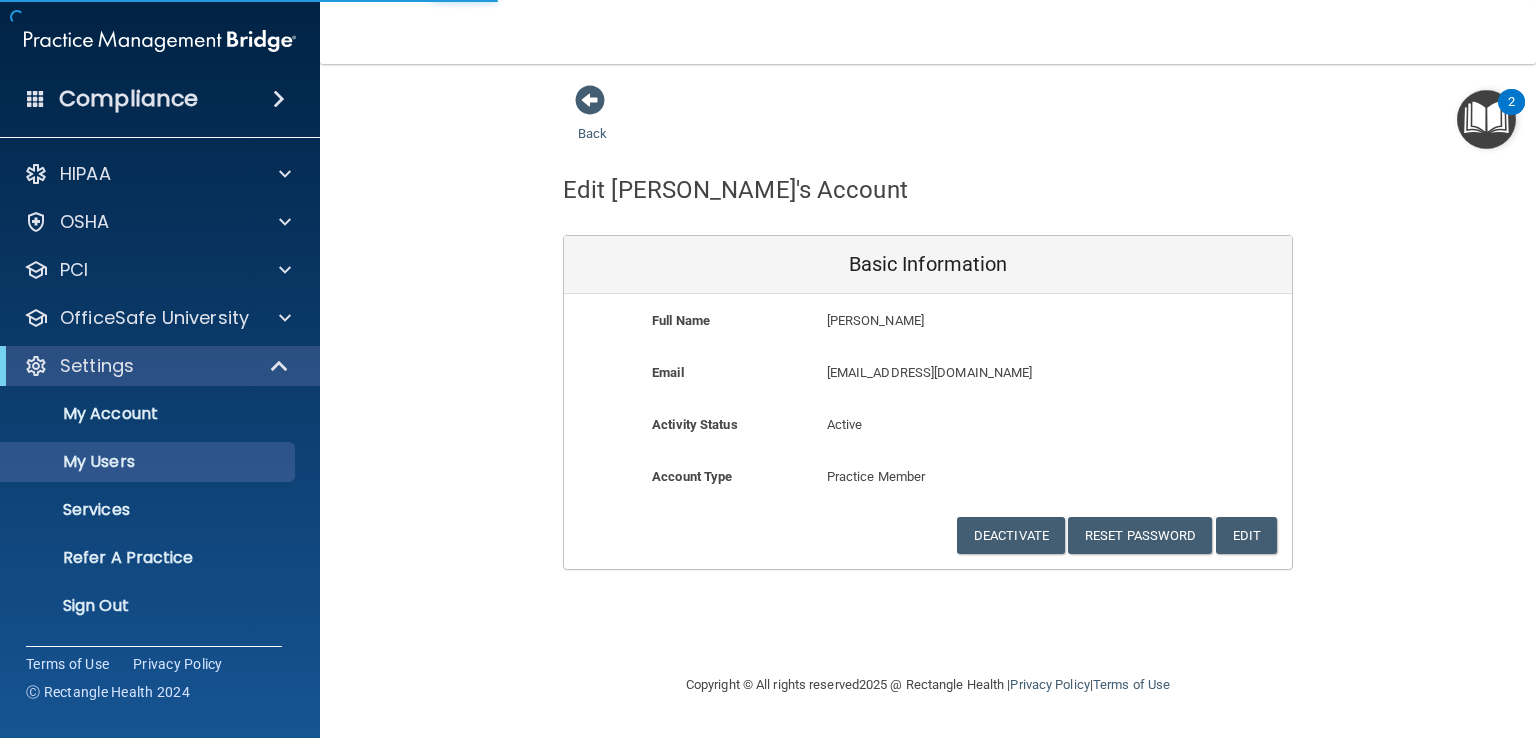 select on "20" 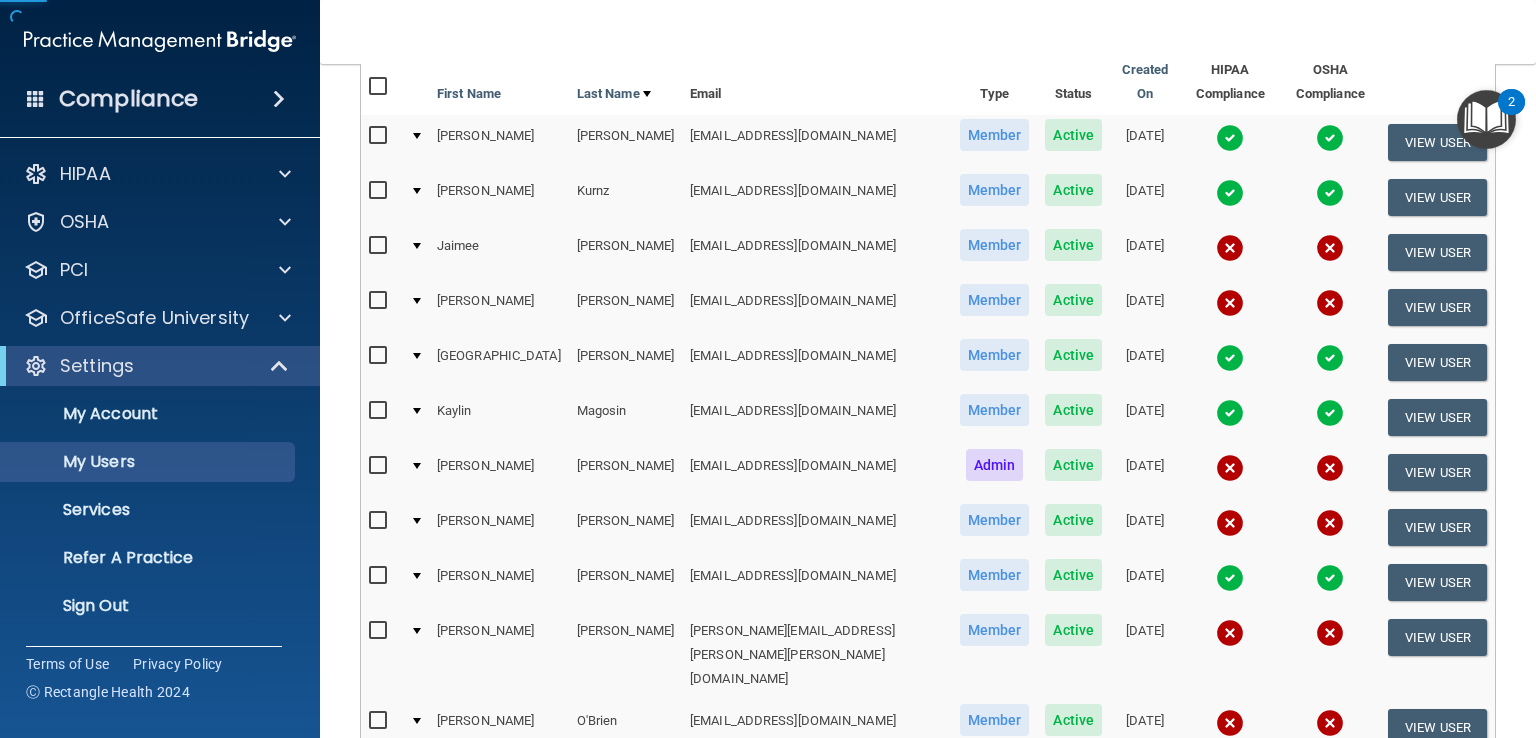 scroll, scrollTop: 400, scrollLeft: 0, axis: vertical 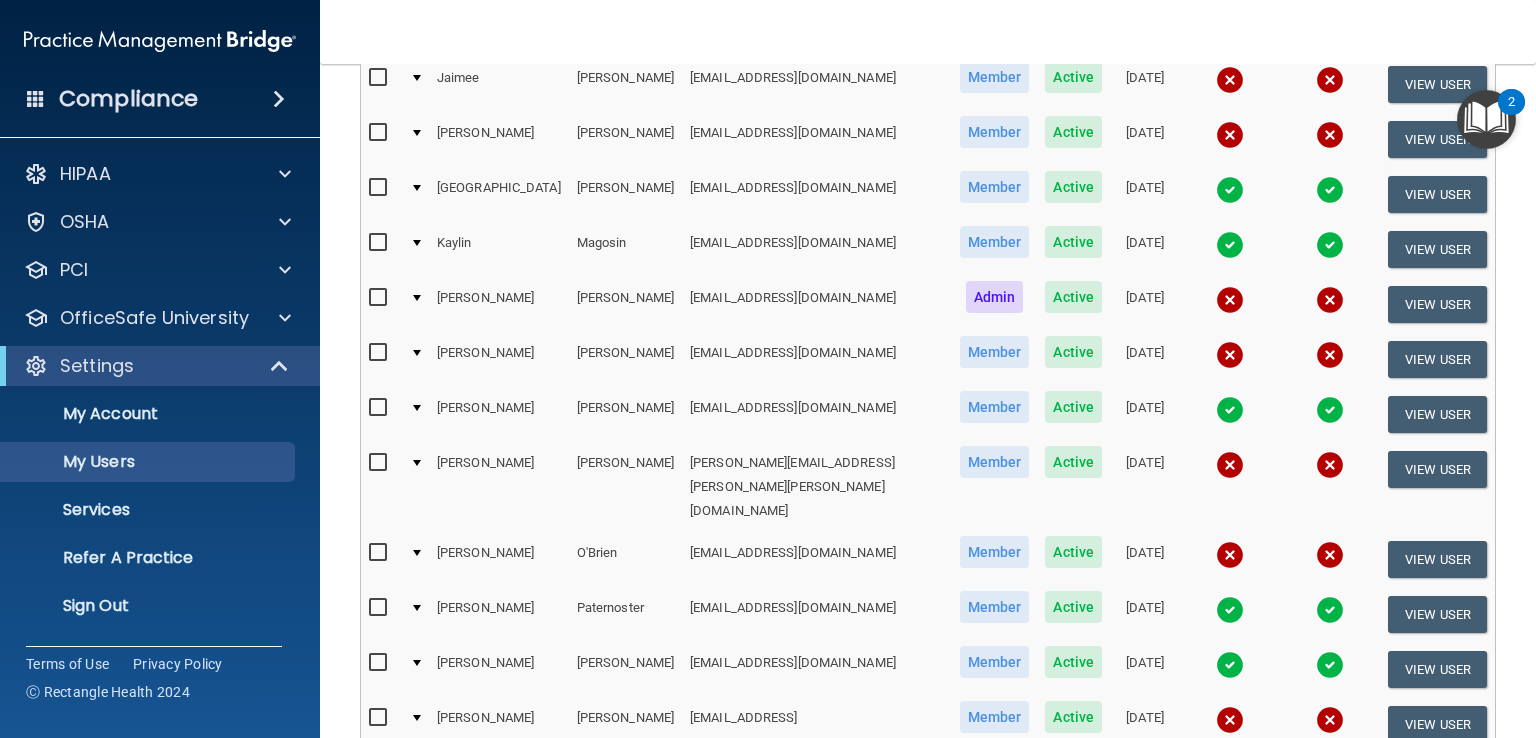 click at bounding box center [380, 608] 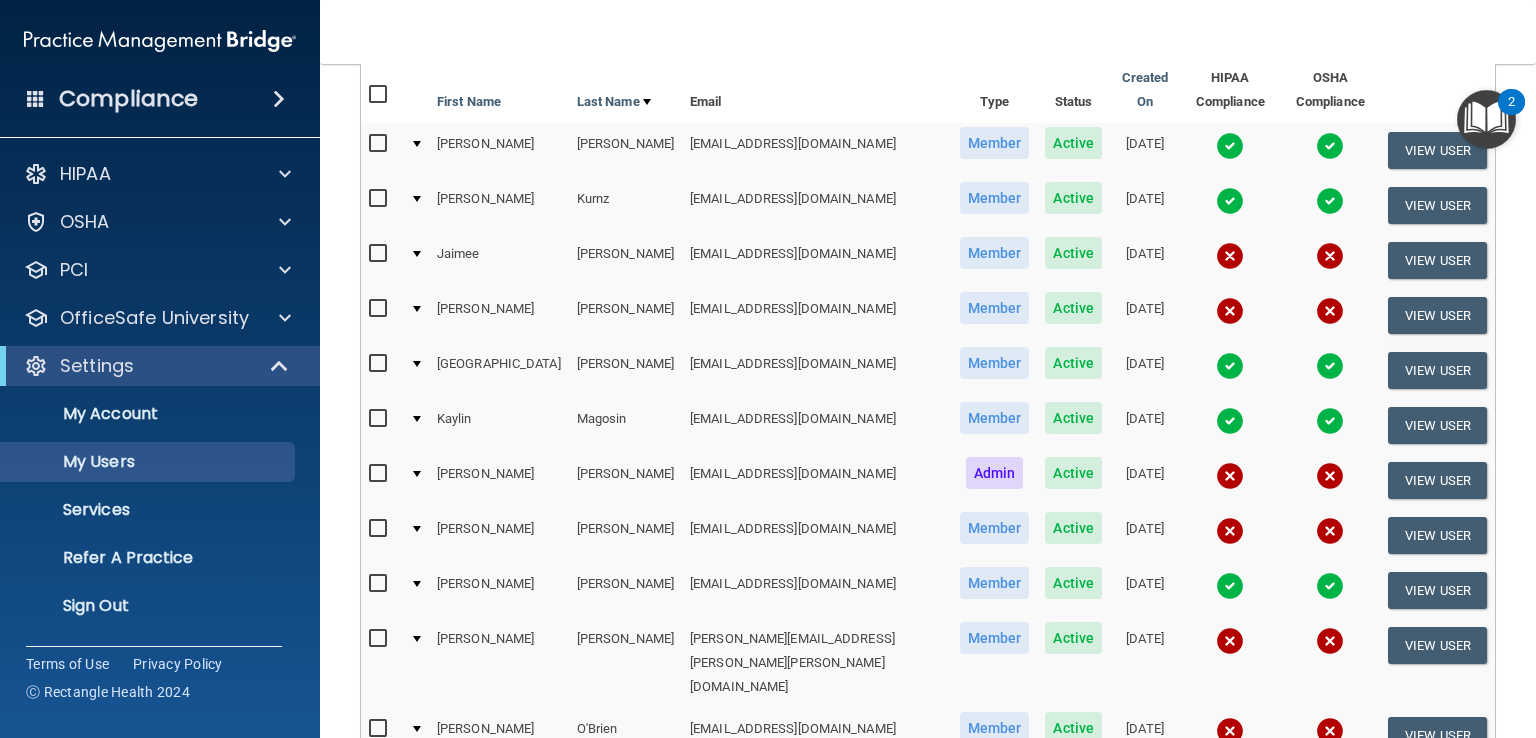 scroll, scrollTop: 1, scrollLeft: 0, axis: vertical 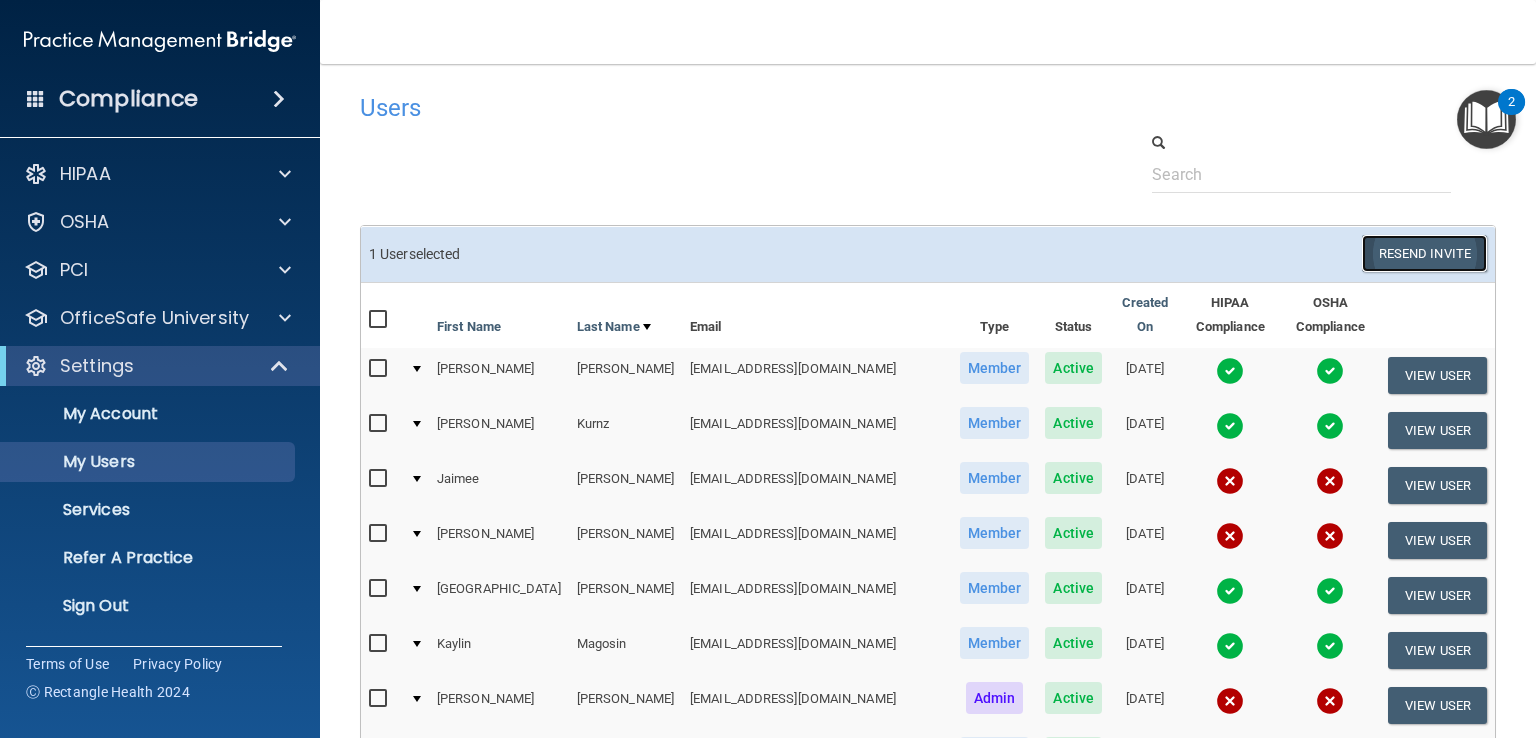 click on "Resend Invite" at bounding box center (1424, 253) 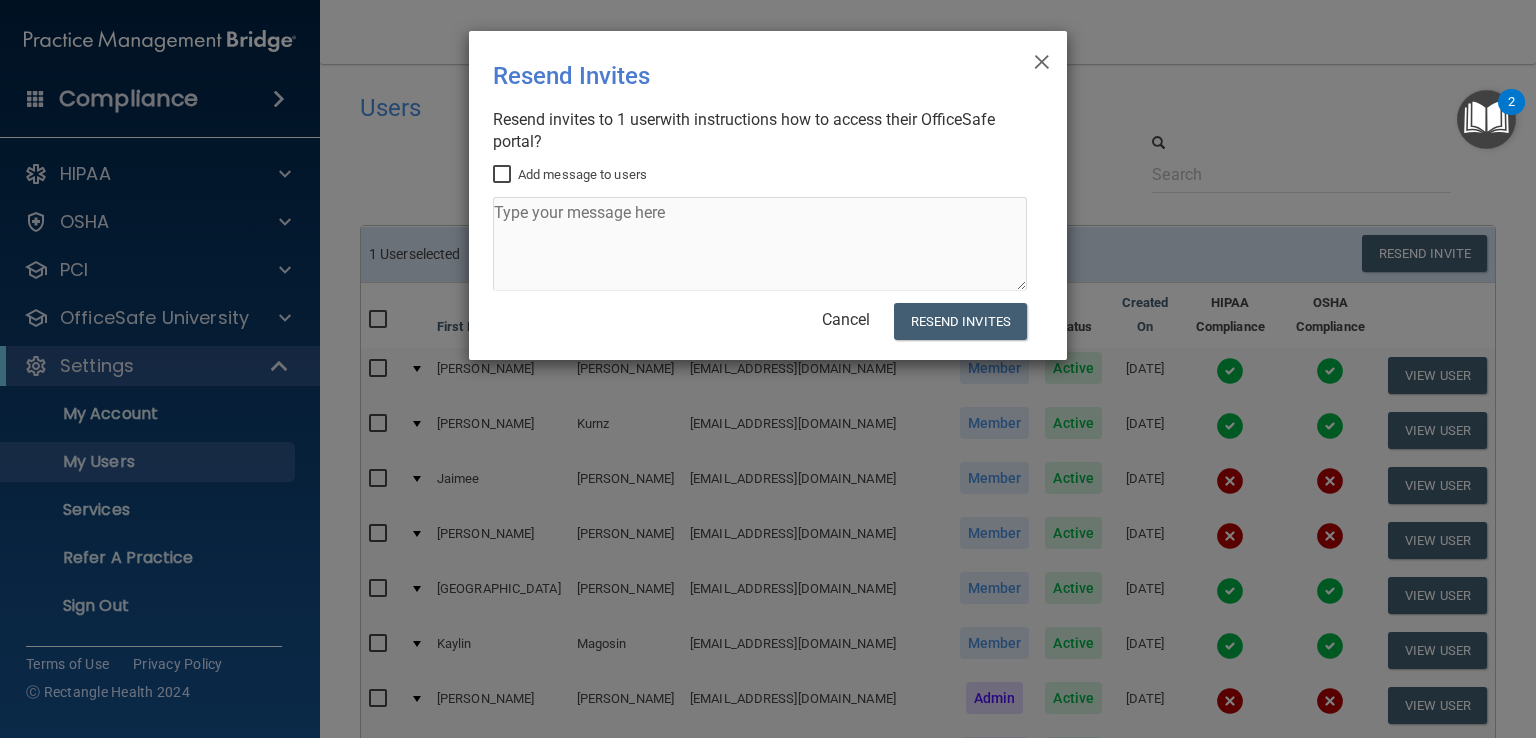 click on "Add message to users" at bounding box center (504, 175) 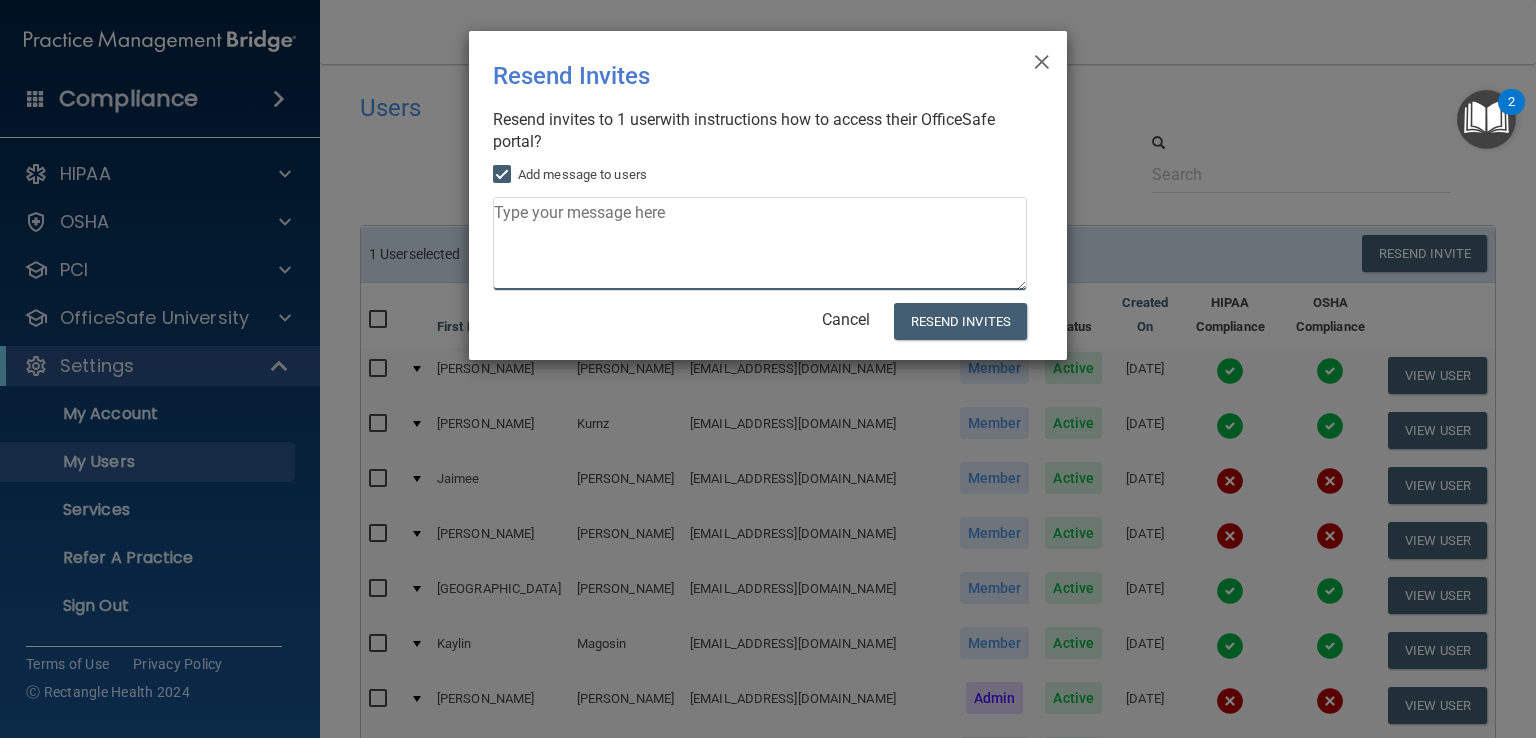 click at bounding box center [760, 244] 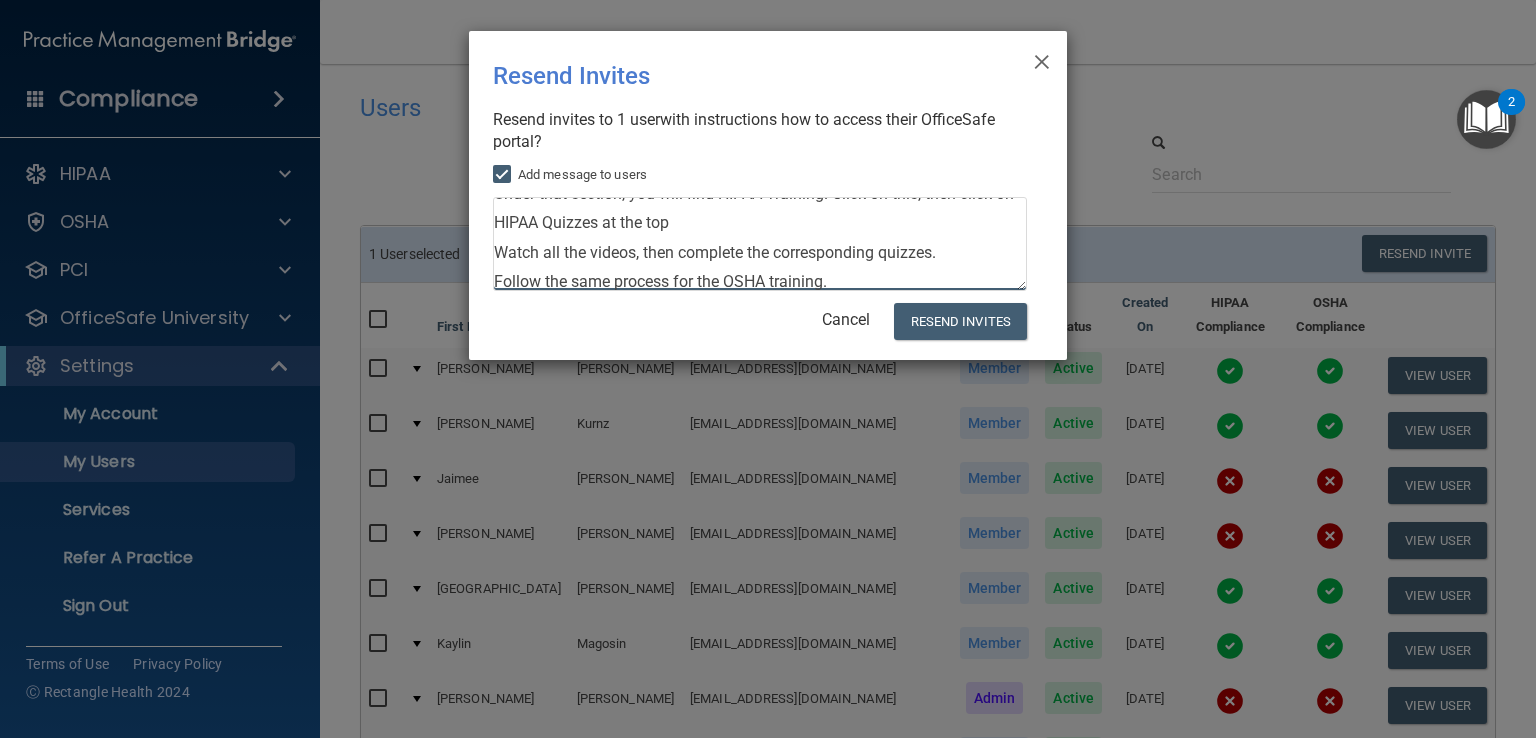 scroll, scrollTop: 113, scrollLeft: 0, axis: vertical 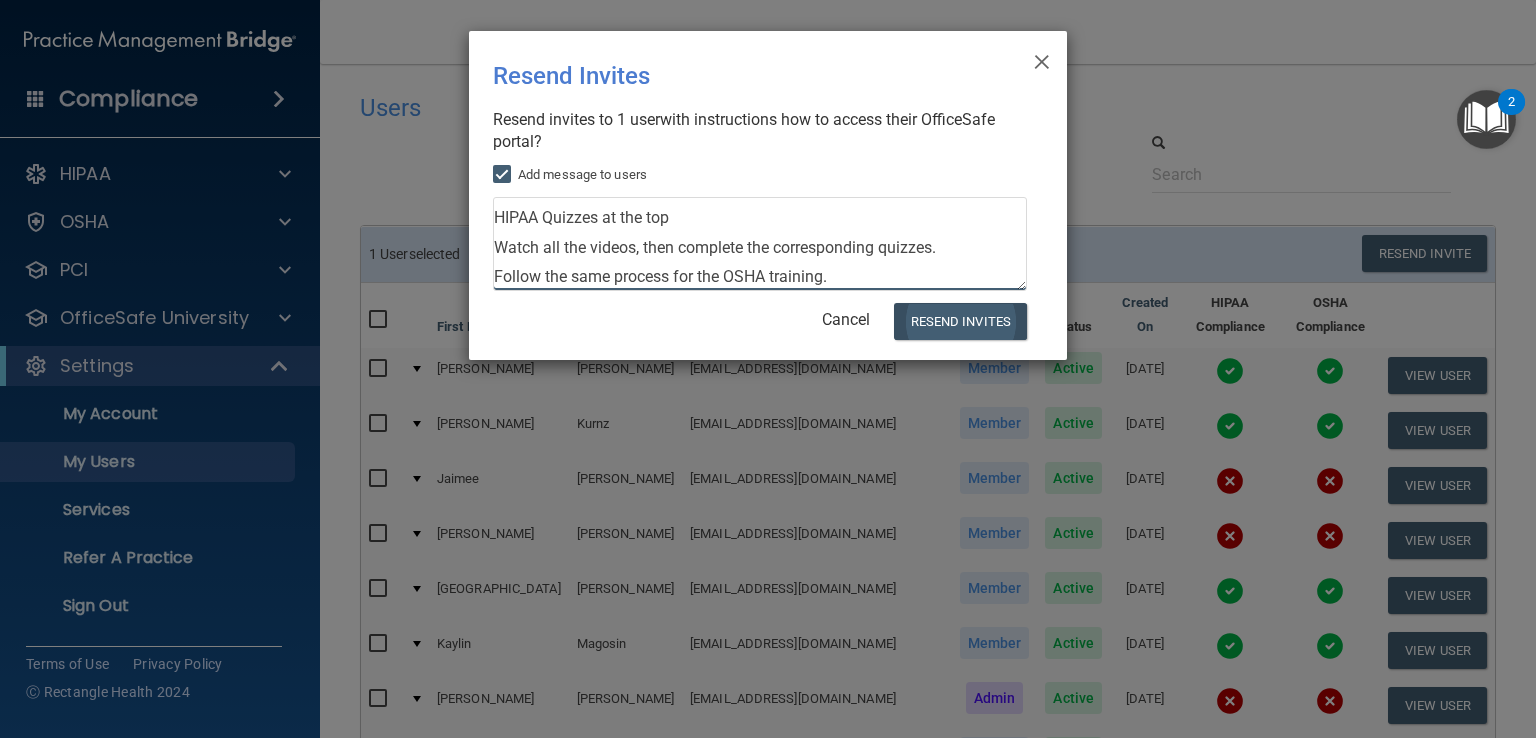 type on "Create an account on the platform using the provided link.
Once logged in, navigate to the Office Safe University section on the left-hand side of the screen.
Under that section, you will find HIPAA Training. Click on this, then click on HIPAA Quizzes at the top
Watch all the videos, then complete the corresponding quizzes.
Follow the same process for the OSHA training." 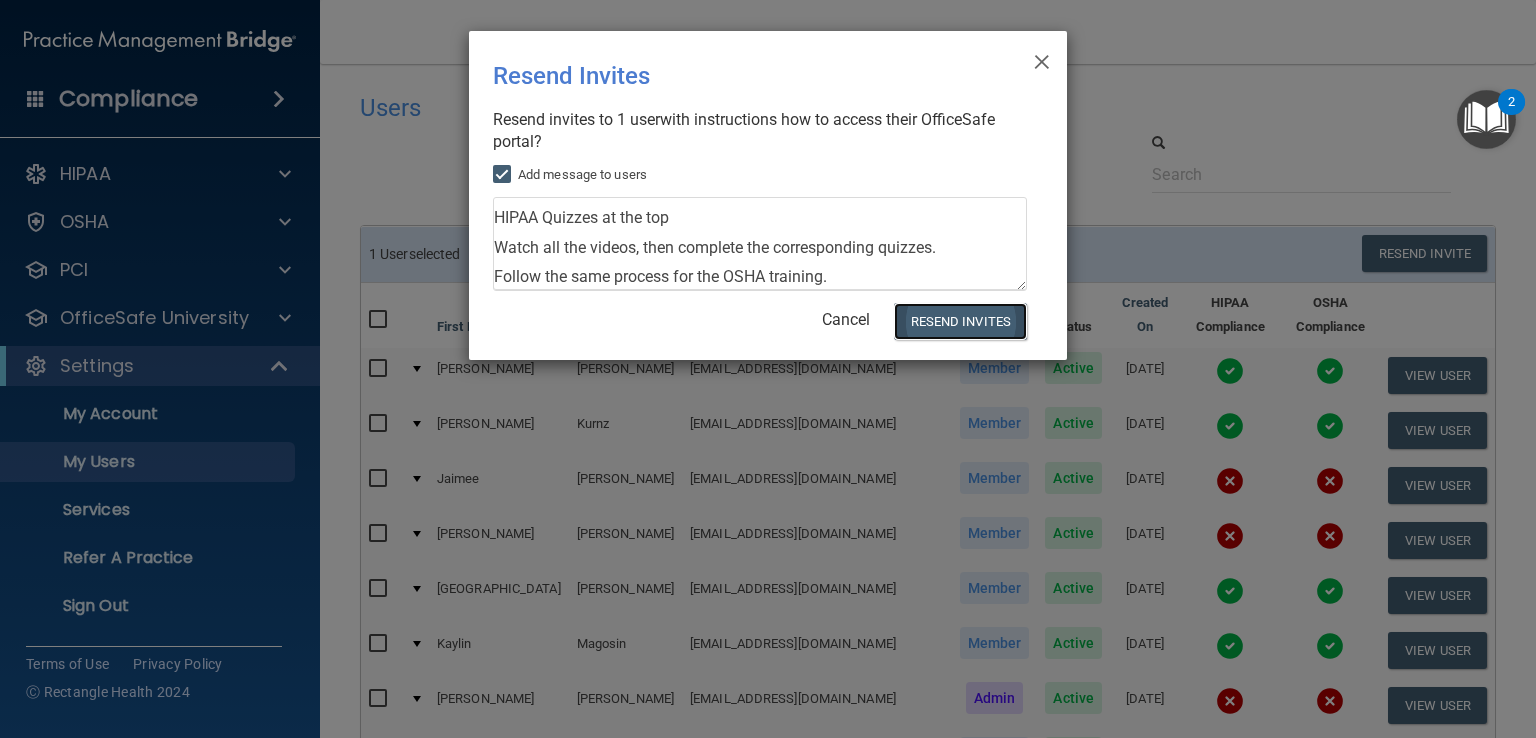 click on "Resend Invites" at bounding box center (960, 321) 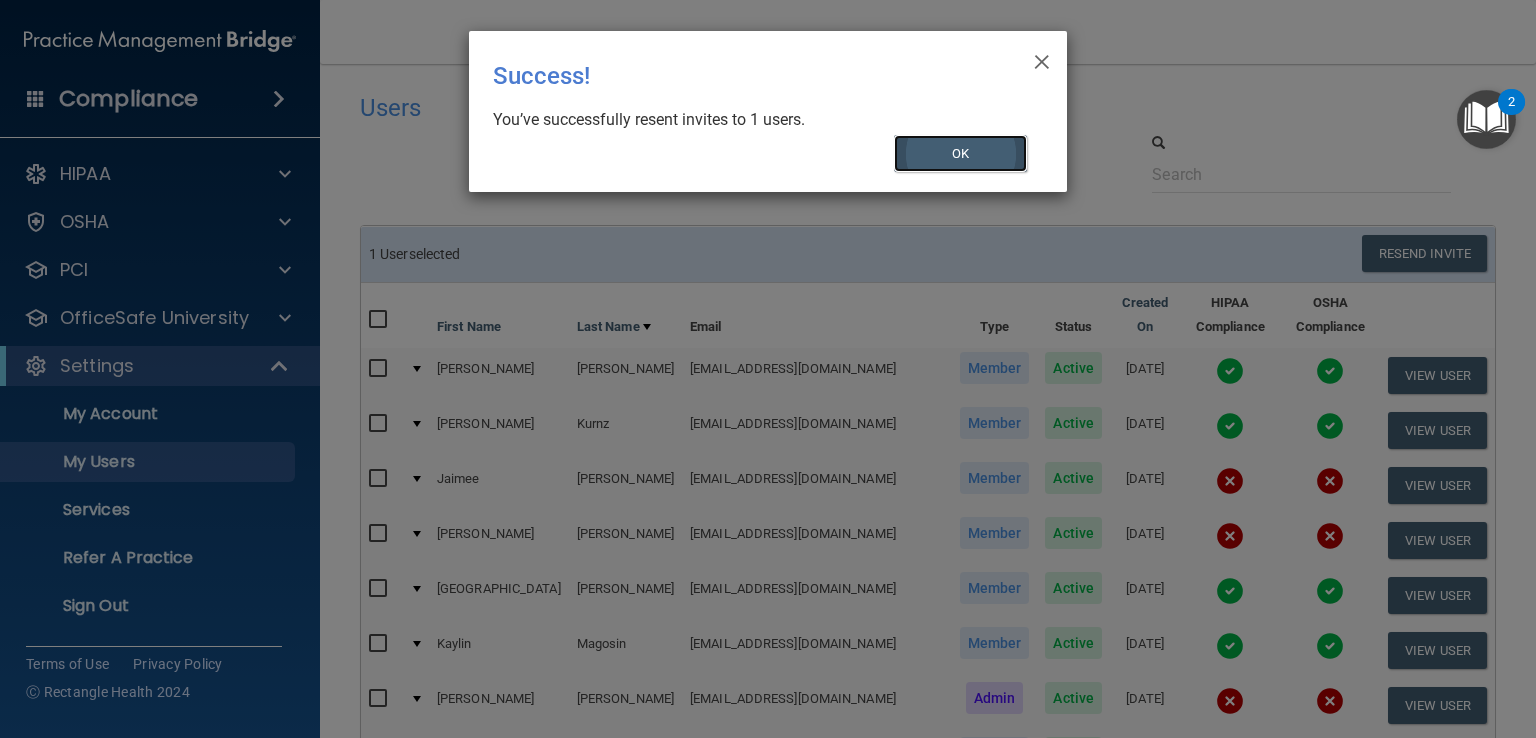 click on "OK" at bounding box center (961, 153) 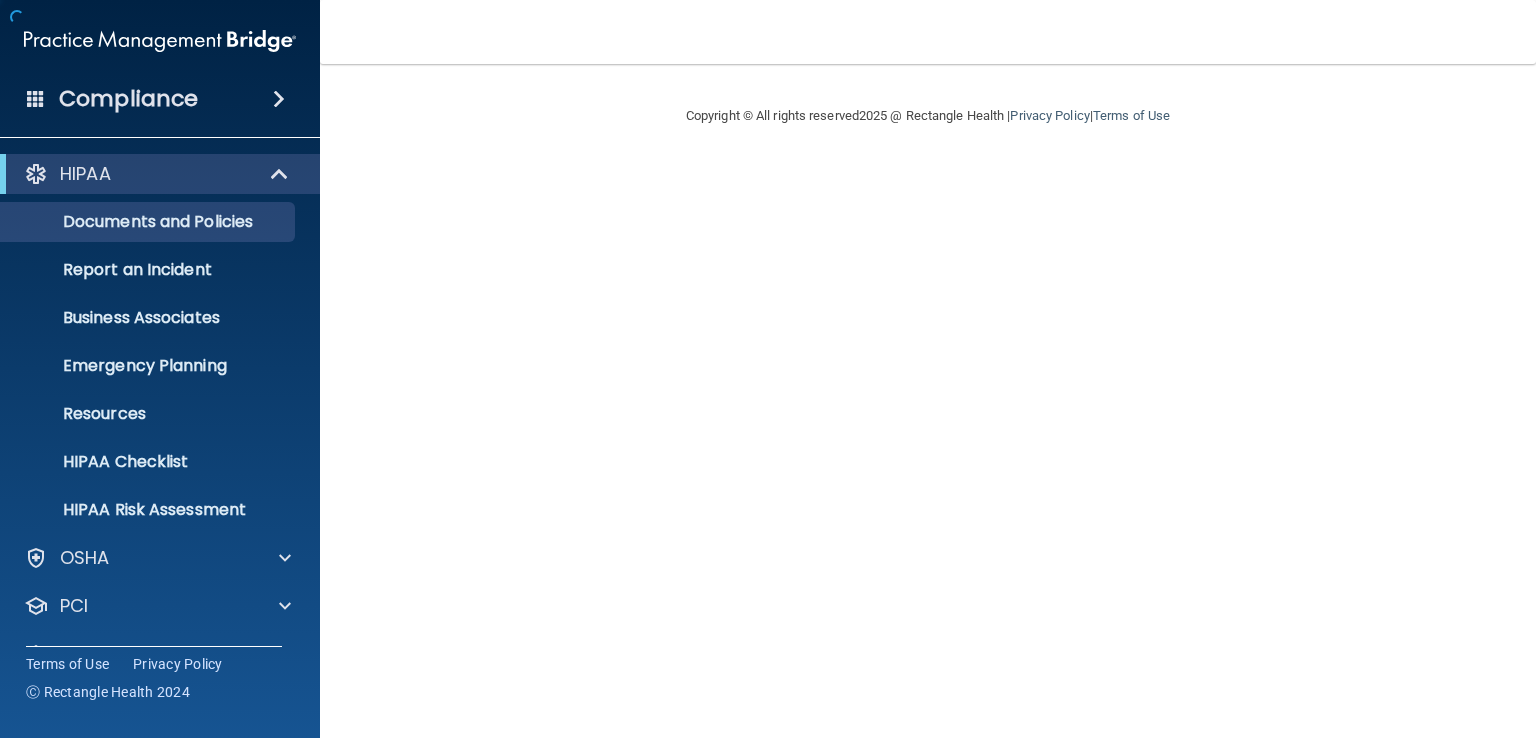 scroll, scrollTop: 0, scrollLeft: 0, axis: both 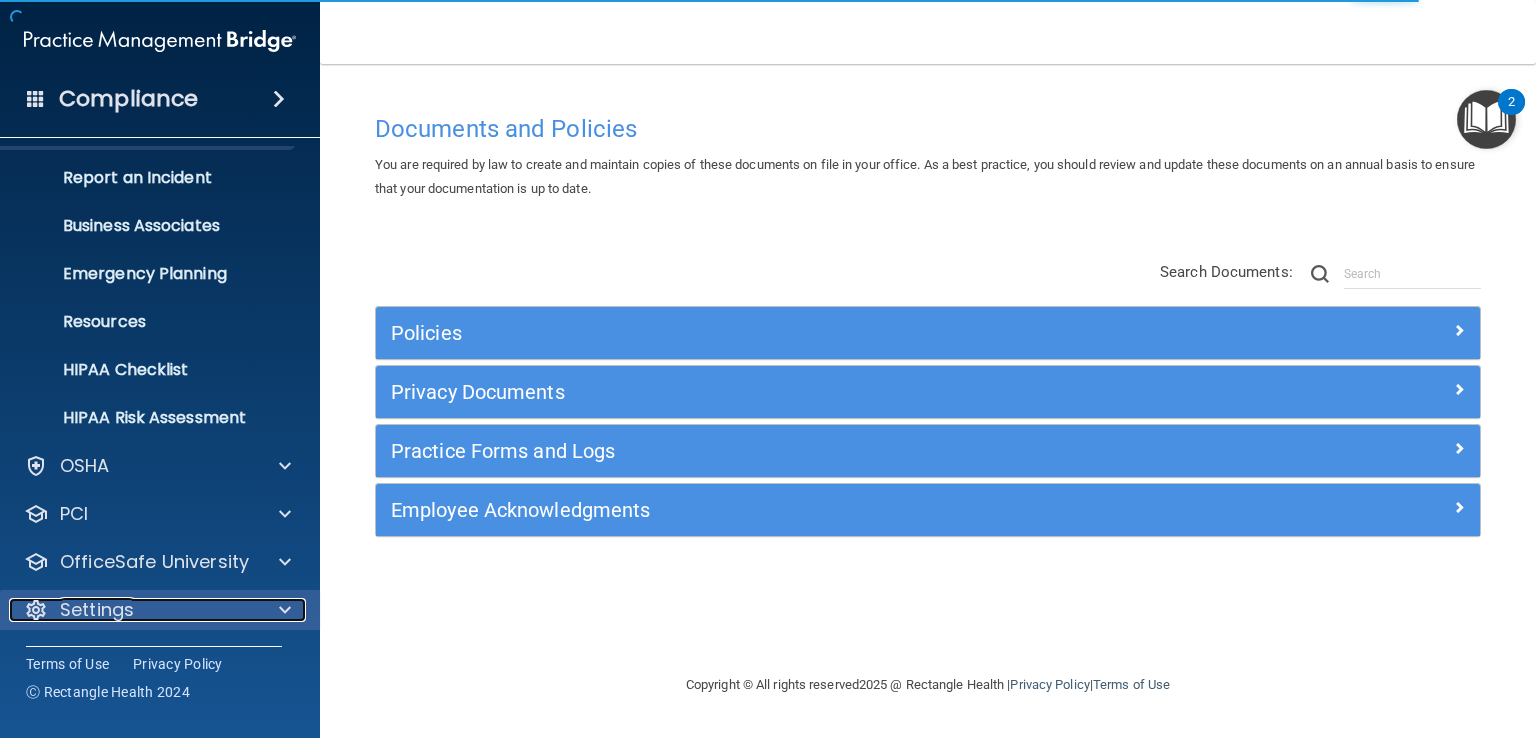 click at bounding box center [285, 610] 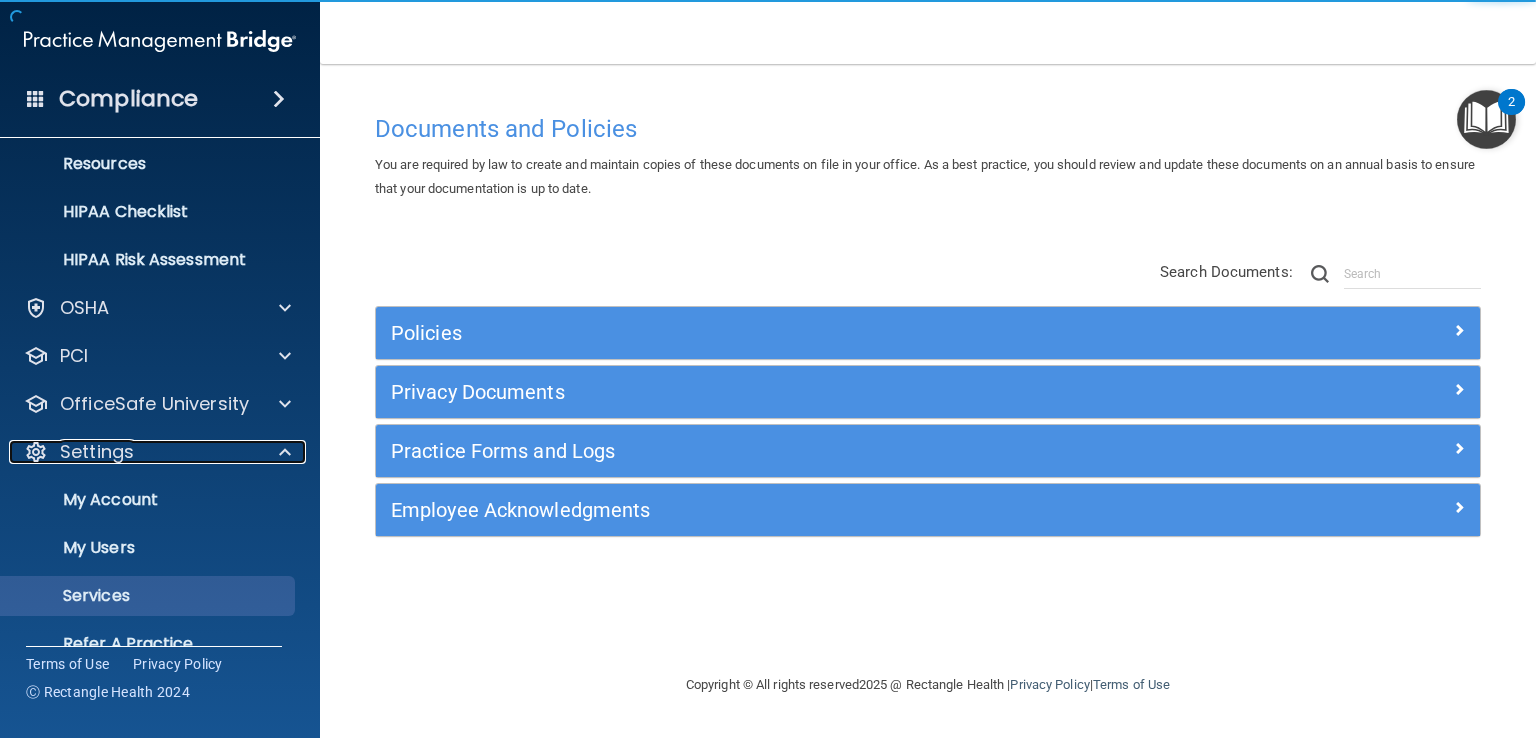 scroll, scrollTop: 332, scrollLeft: 0, axis: vertical 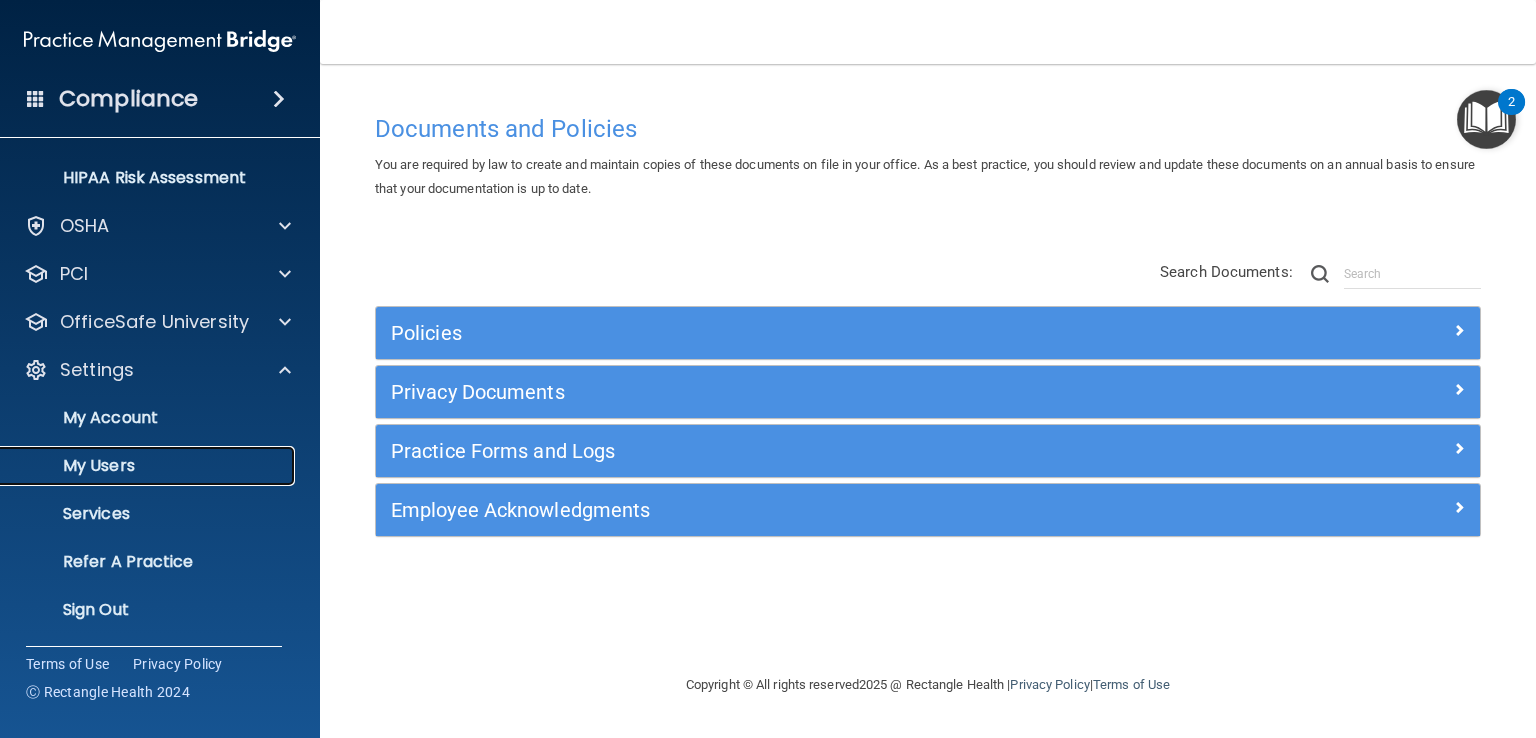 click on "My Users" at bounding box center (149, 466) 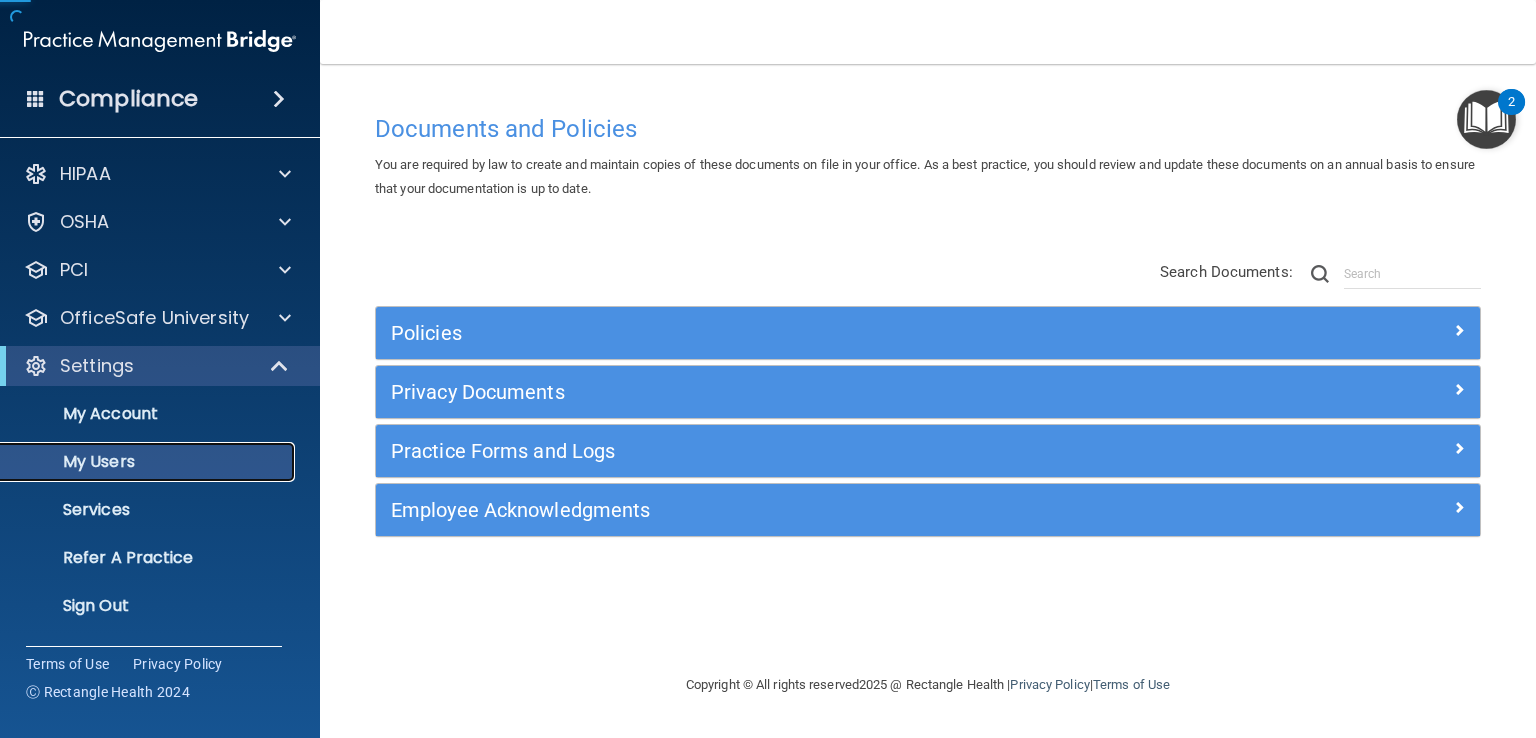 scroll, scrollTop: 0, scrollLeft: 0, axis: both 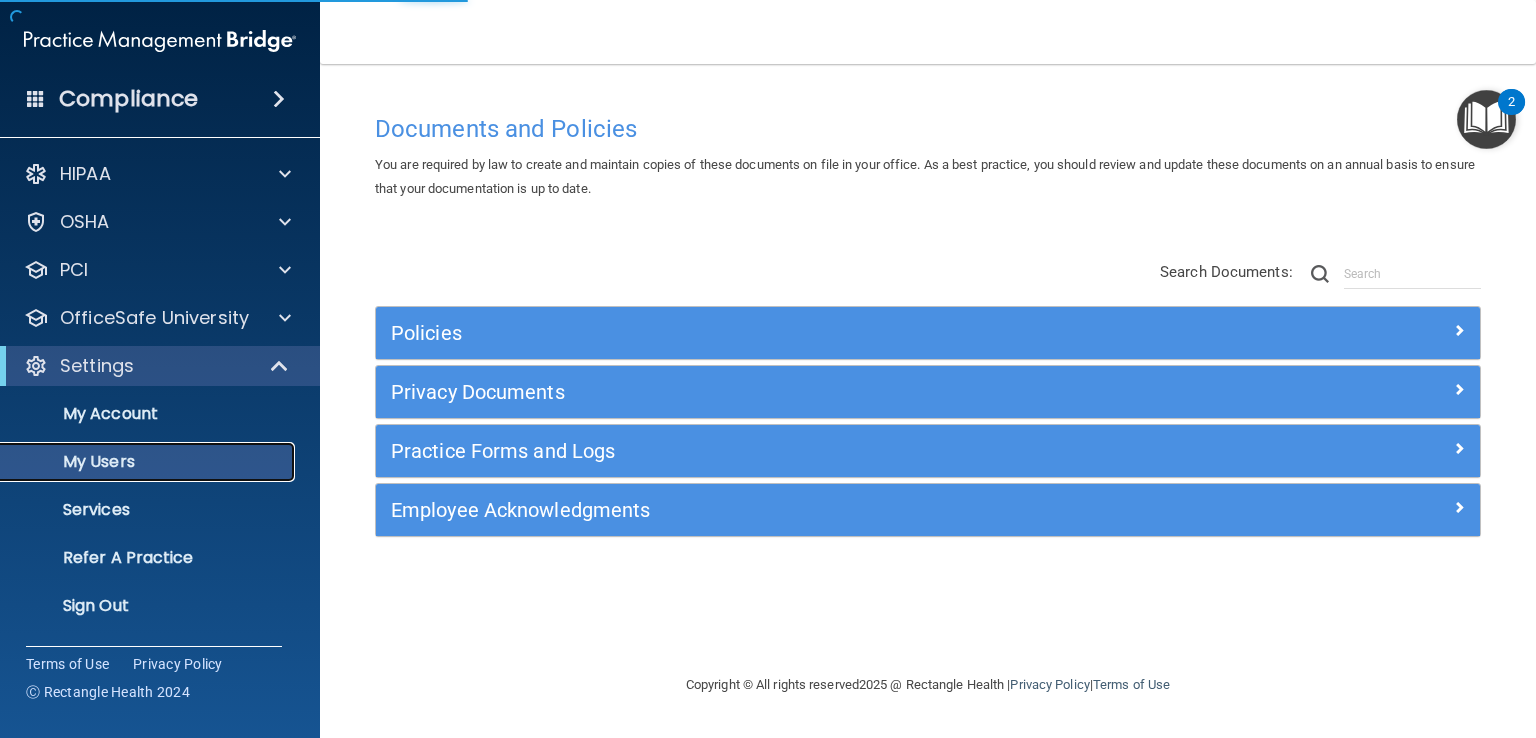select on "20" 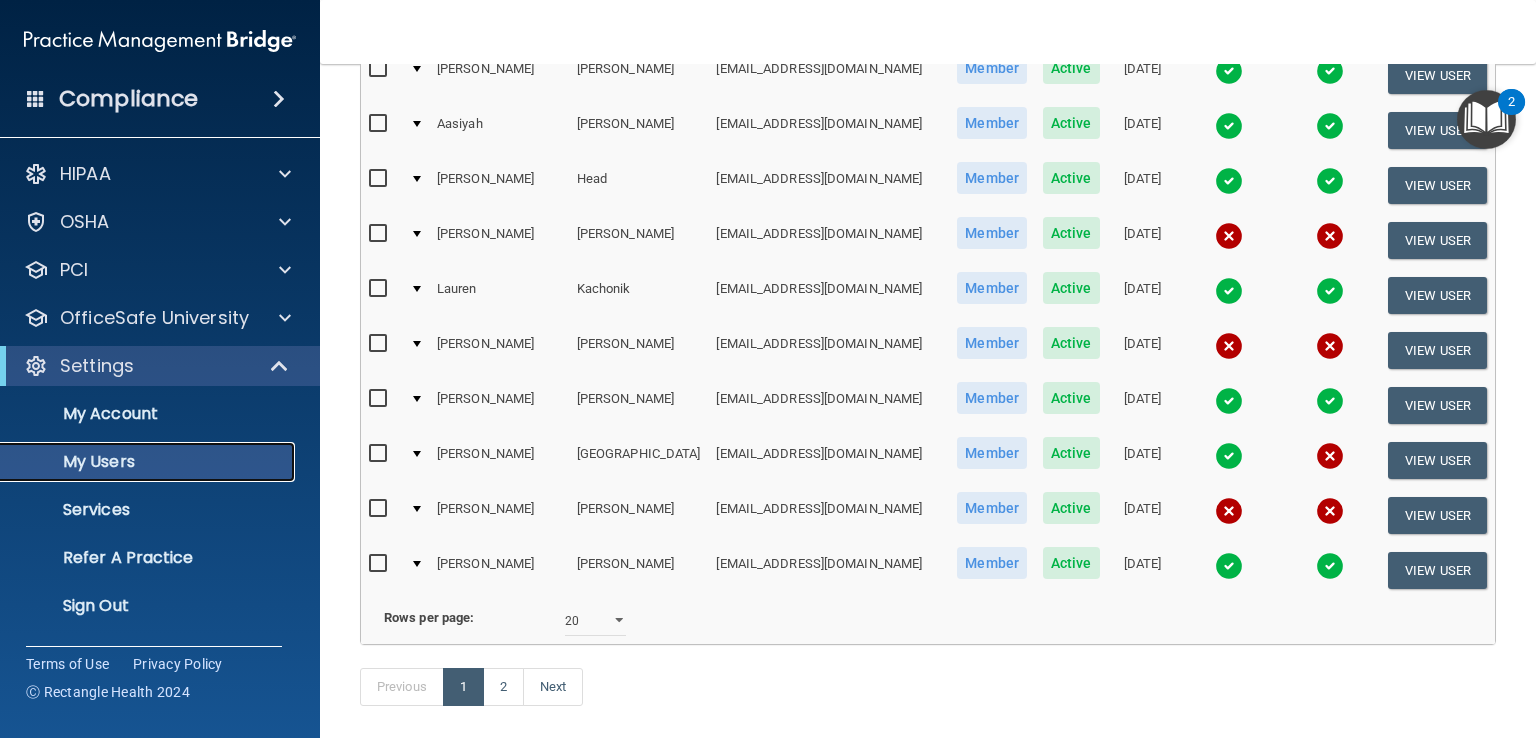 scroll, scrollTop: 928, scrollLeft: 0, axis: vertical 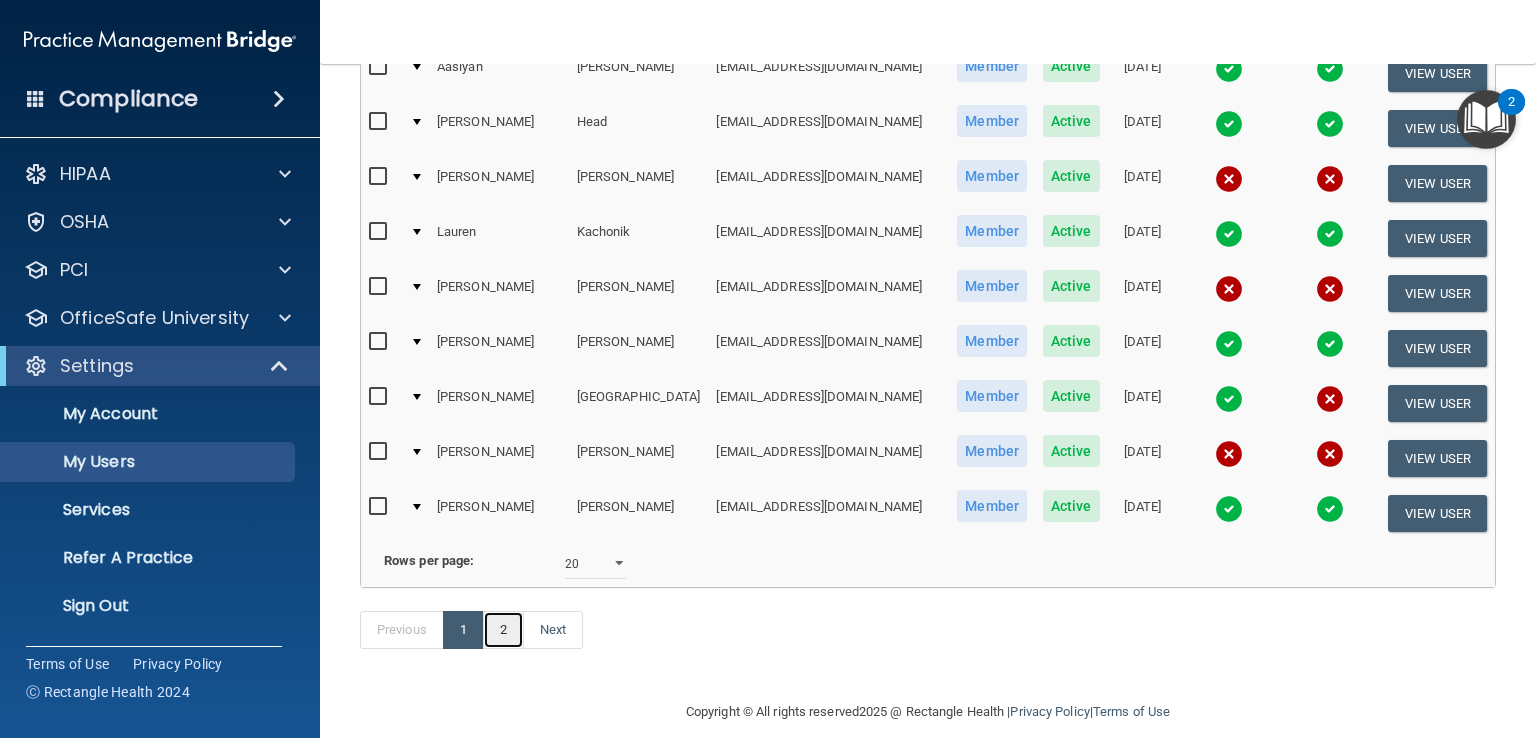 click on "2" at bounding box center (503, 630) 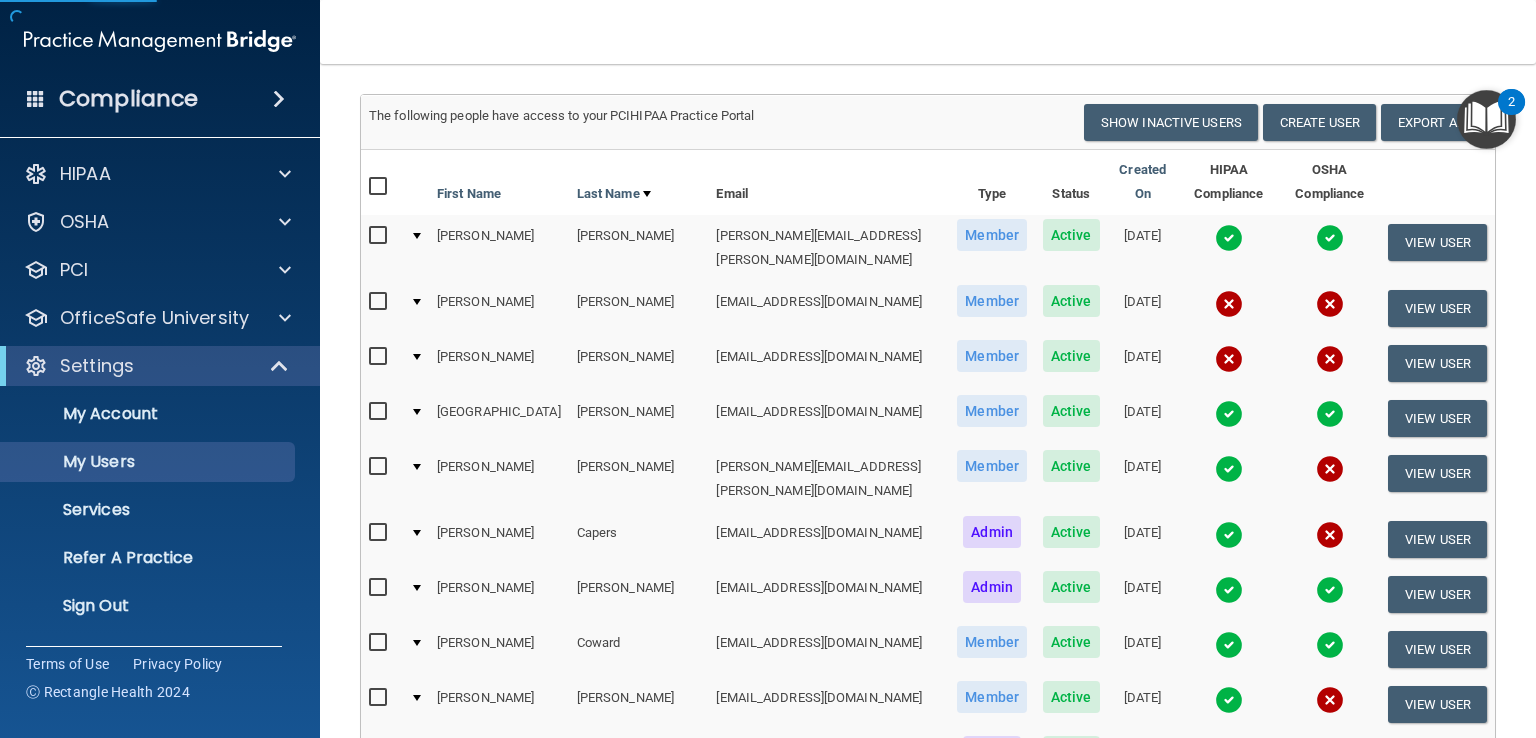 scroll, scrollTop: 0, scrollLeft: 0, axis: both 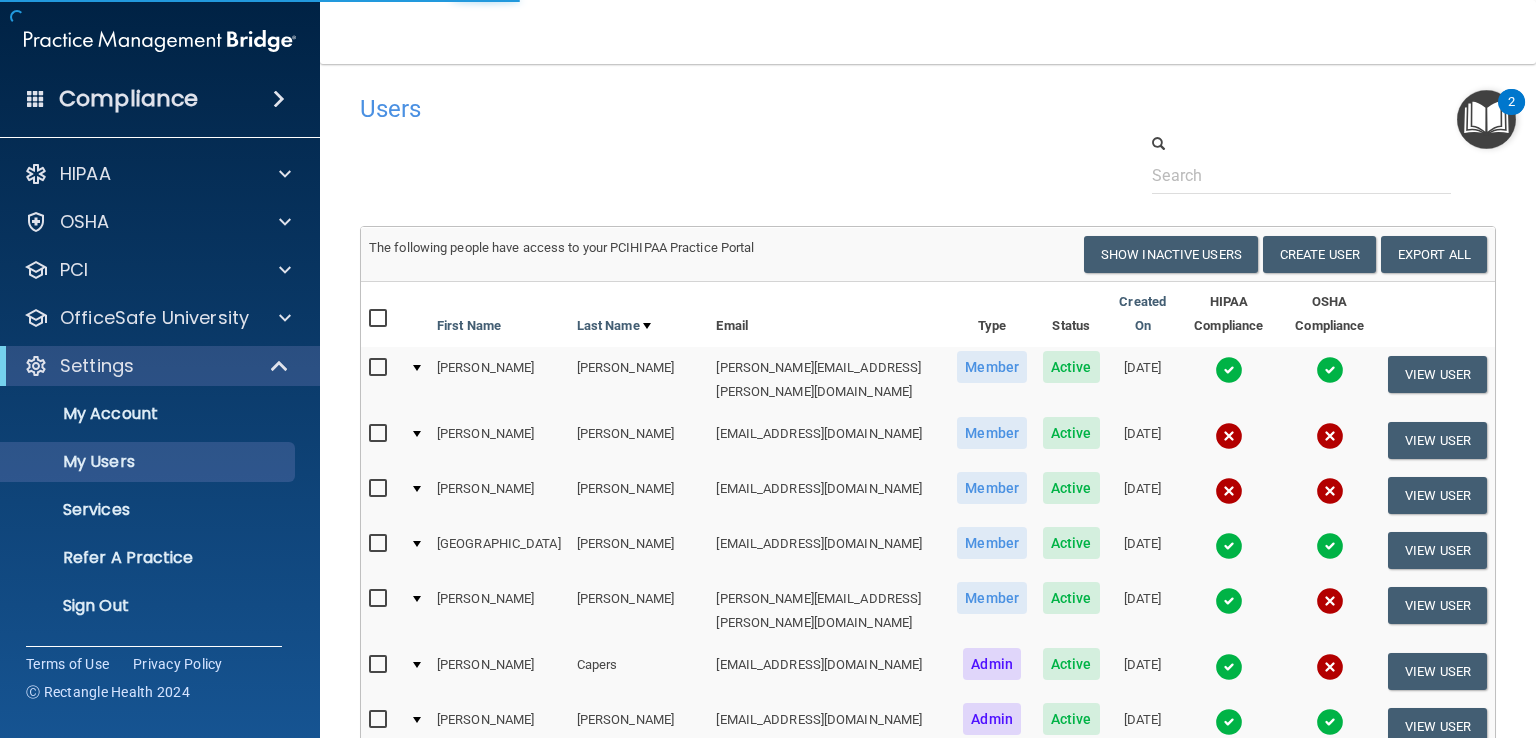 select on "20" 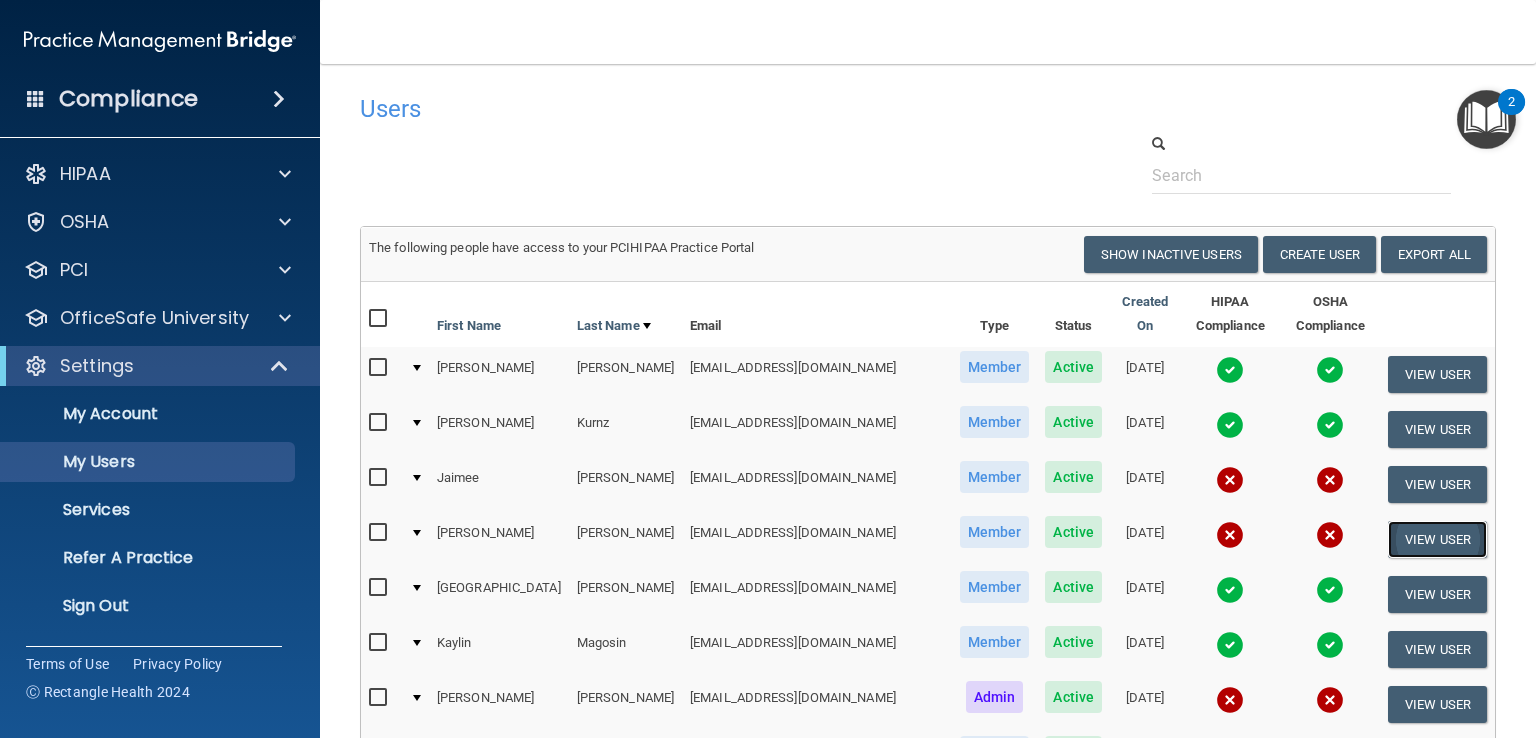 click on "View User" at bounding box center [1437, 539] 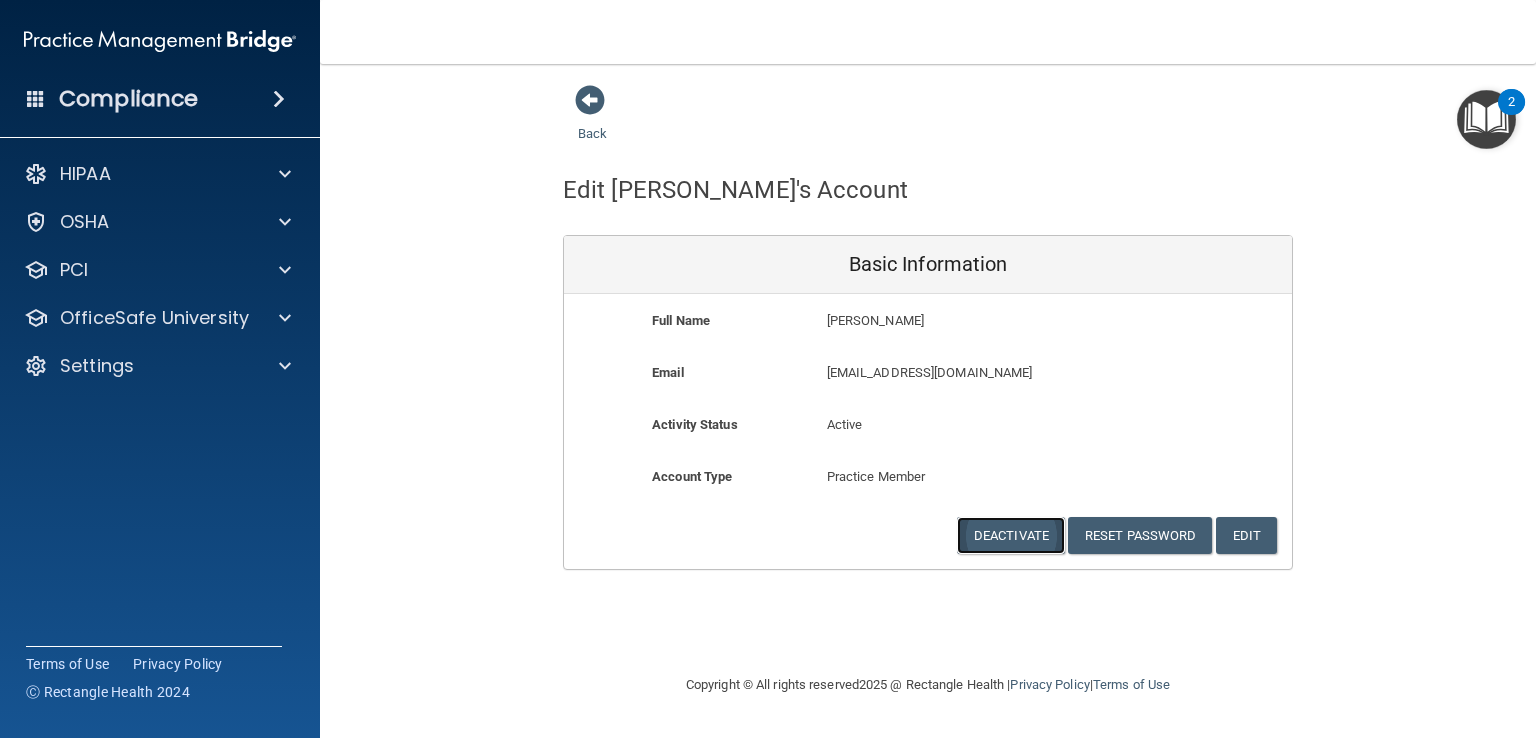 click on "Deactivate" at bounding box center [1011, 535] 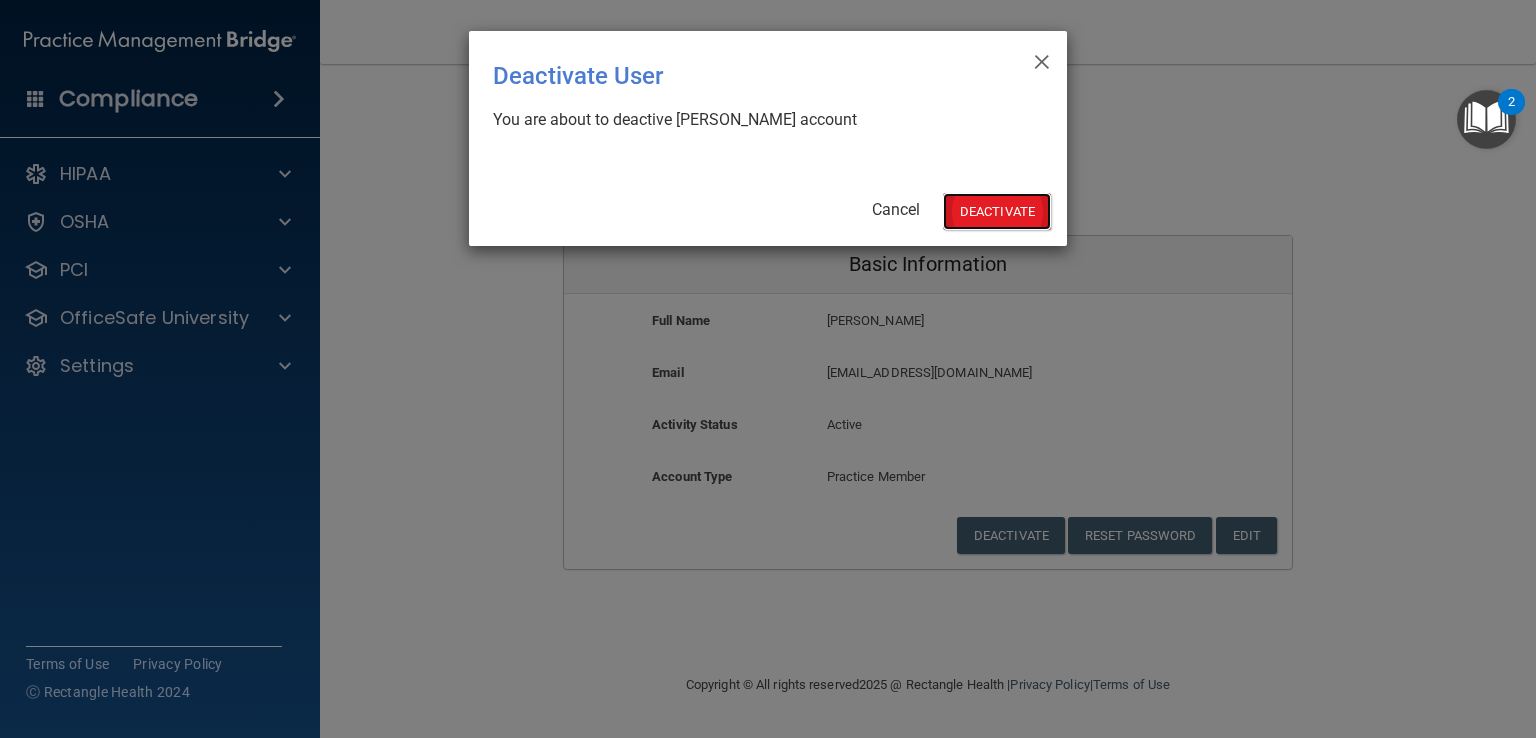 click on "Deactivate" at bounding box center [997, 211] 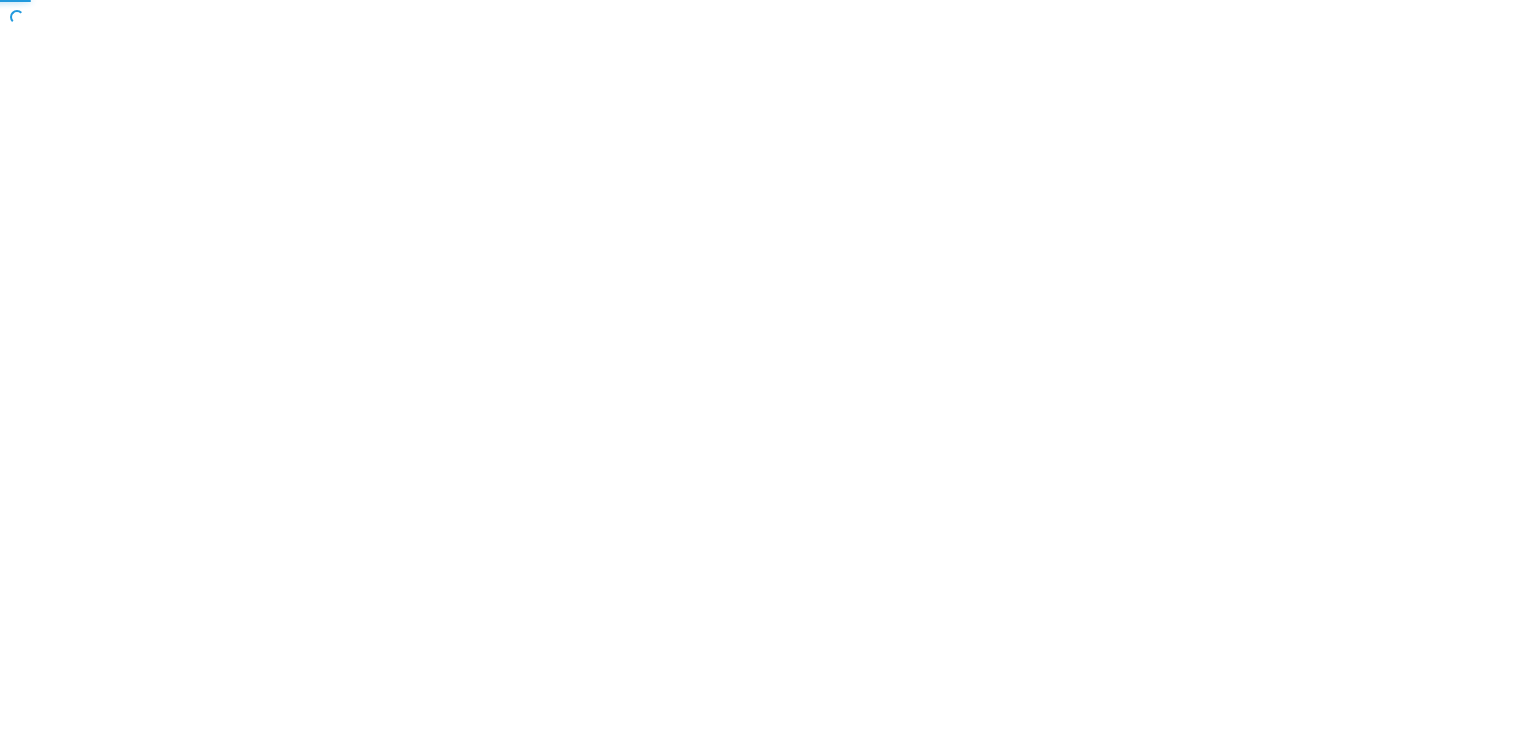 scroll, scrollTop: 0, scrollLeft: 0, axis: both 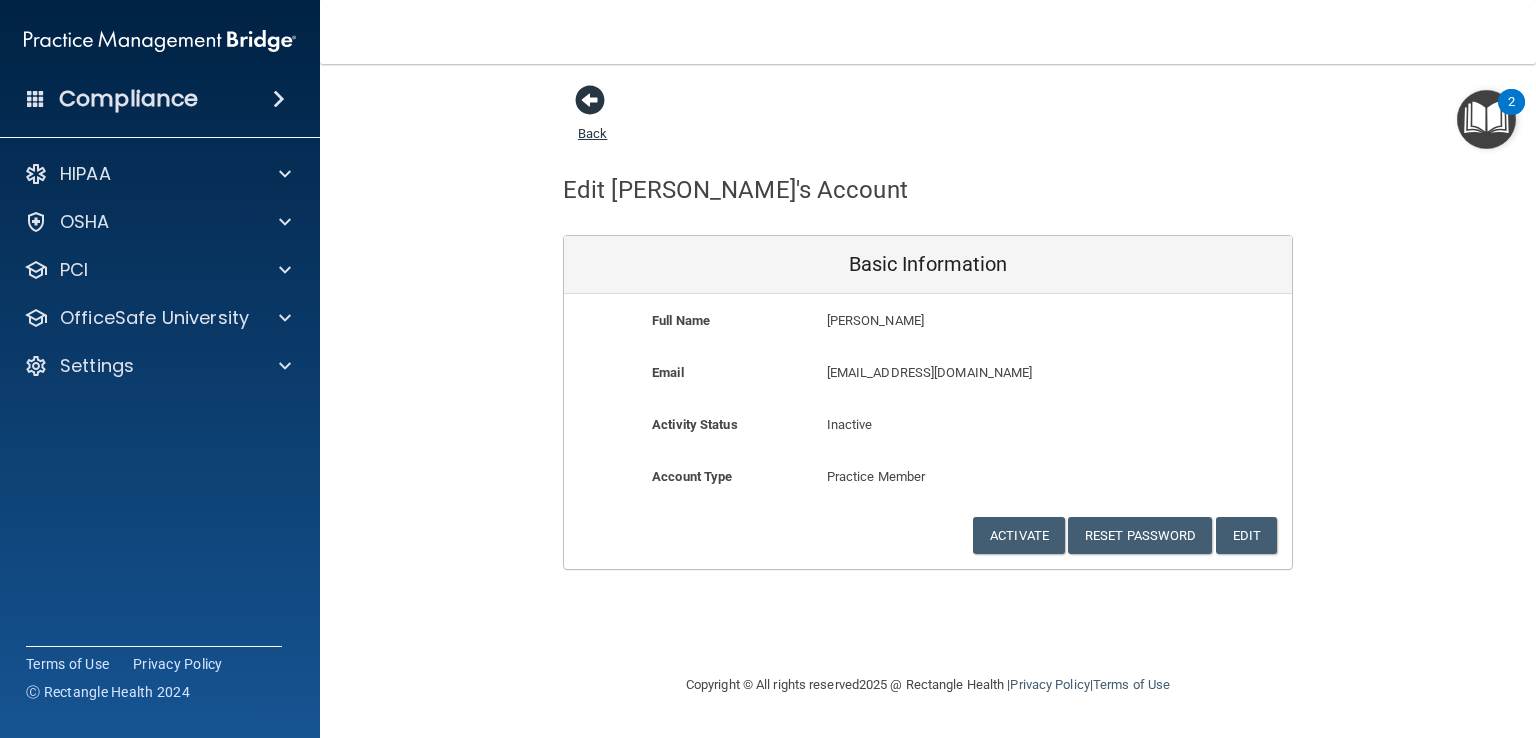 click at bounding box center [590, 100] 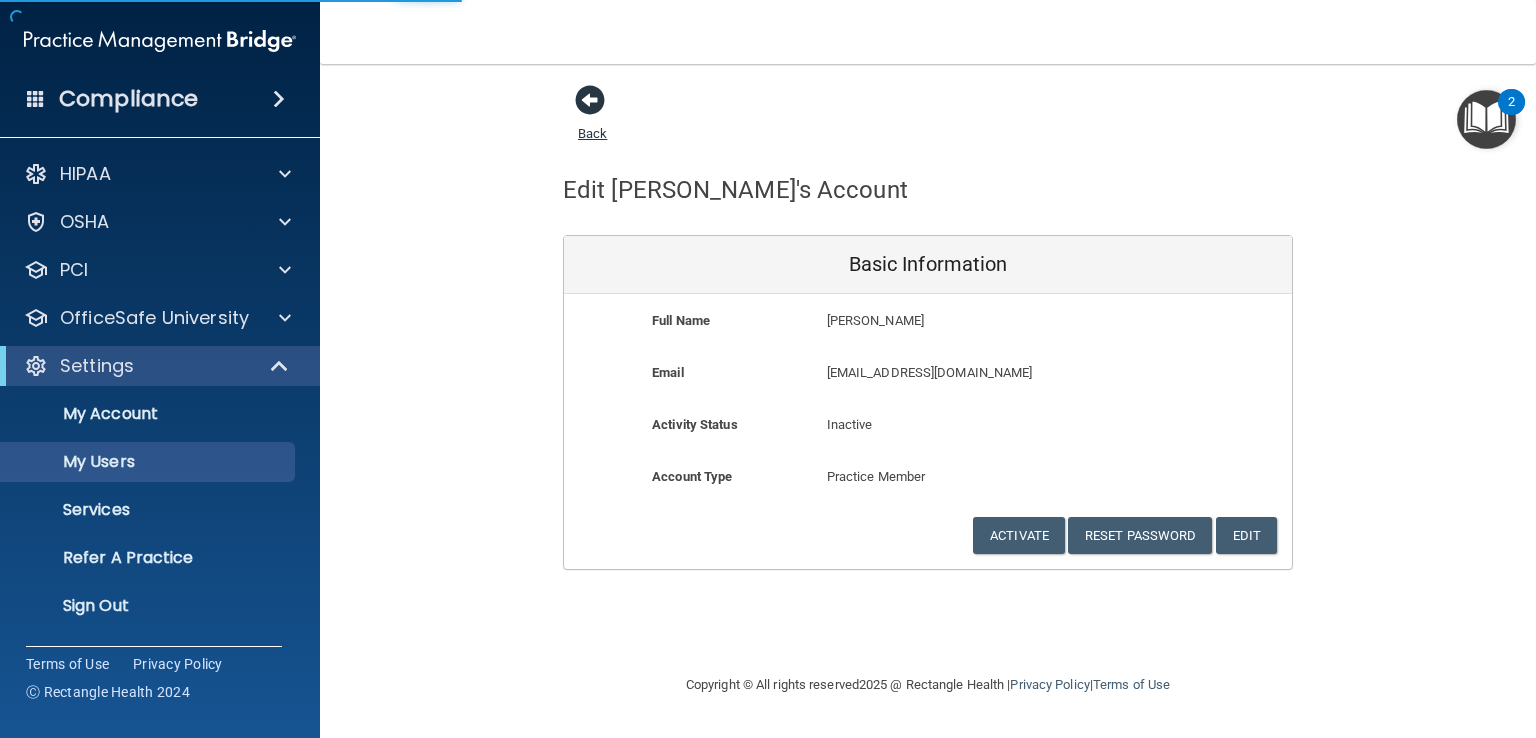 select on "20" 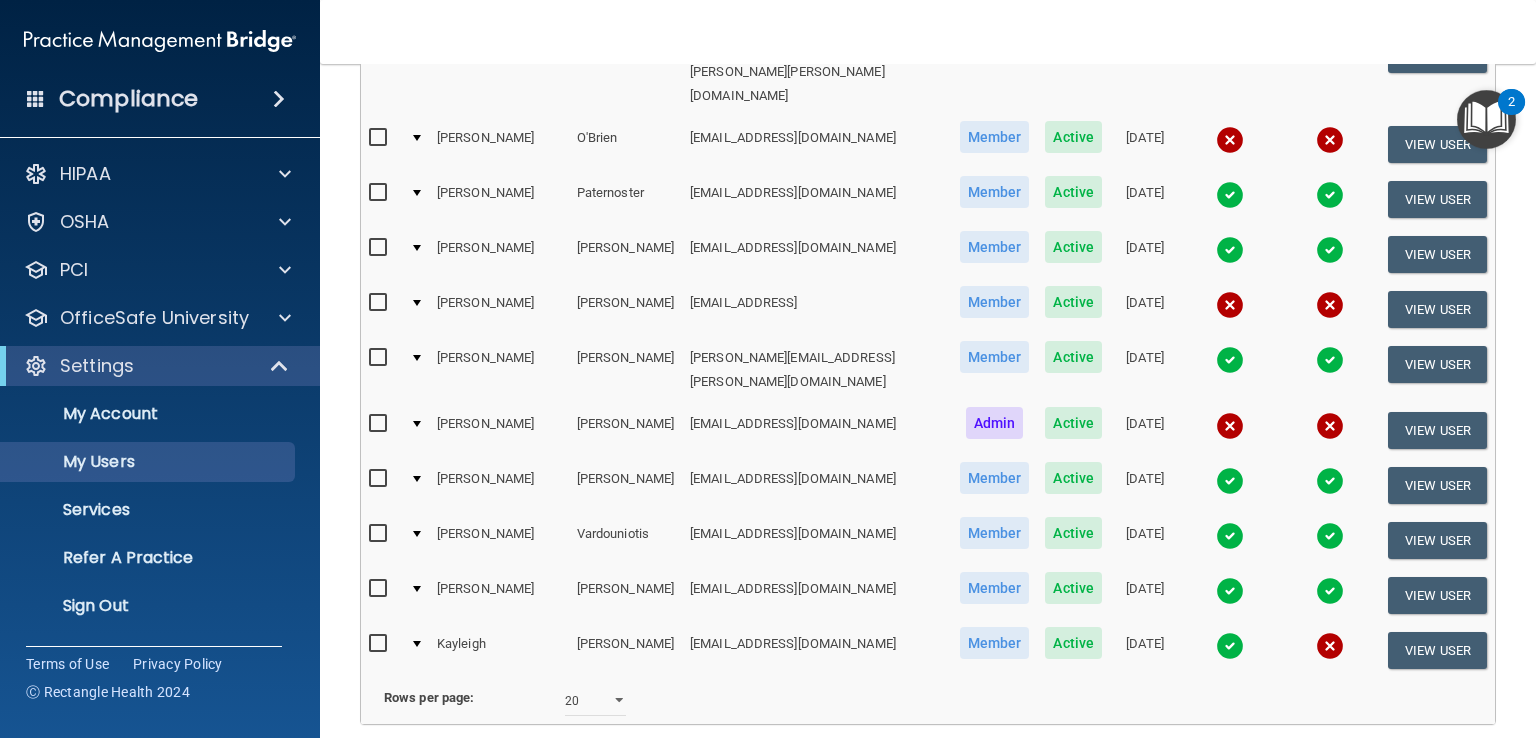 scroll, scrollTop: 873, scrollLeft: 0, axis: vertical 